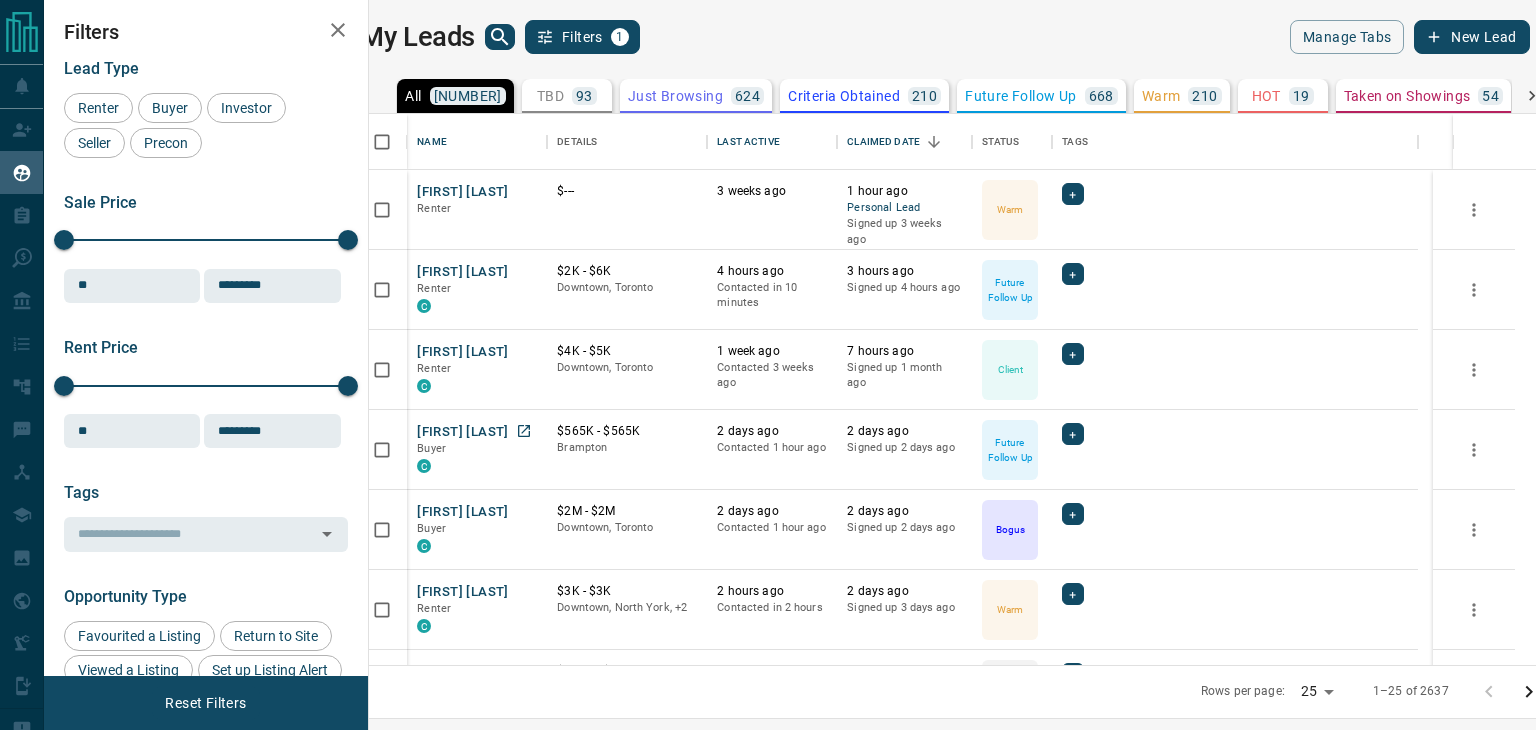 scroll, scrollTop: 0, scrollLeft: 0, axis: both 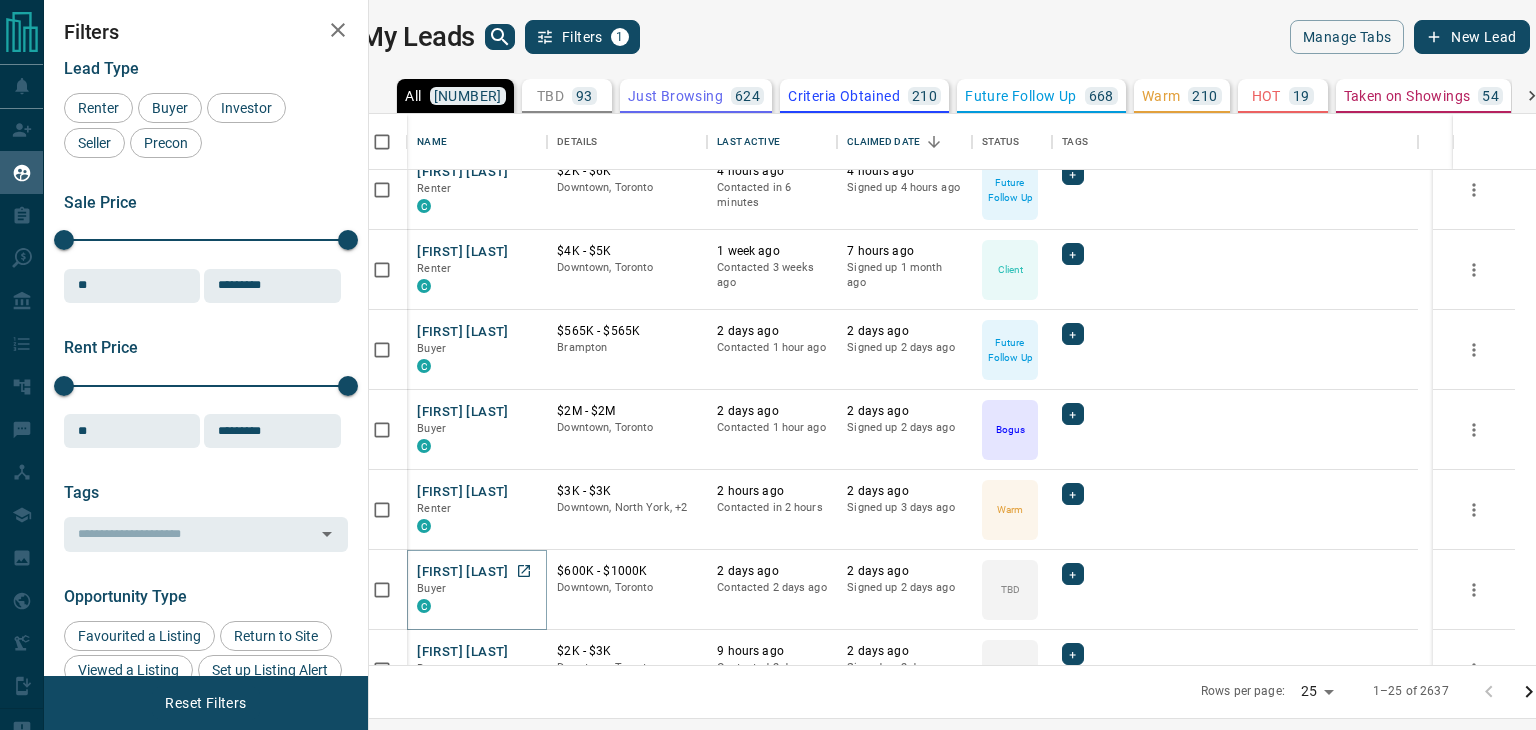 click on "[FIRST] [LAST]" at bounding box center [462, 572] 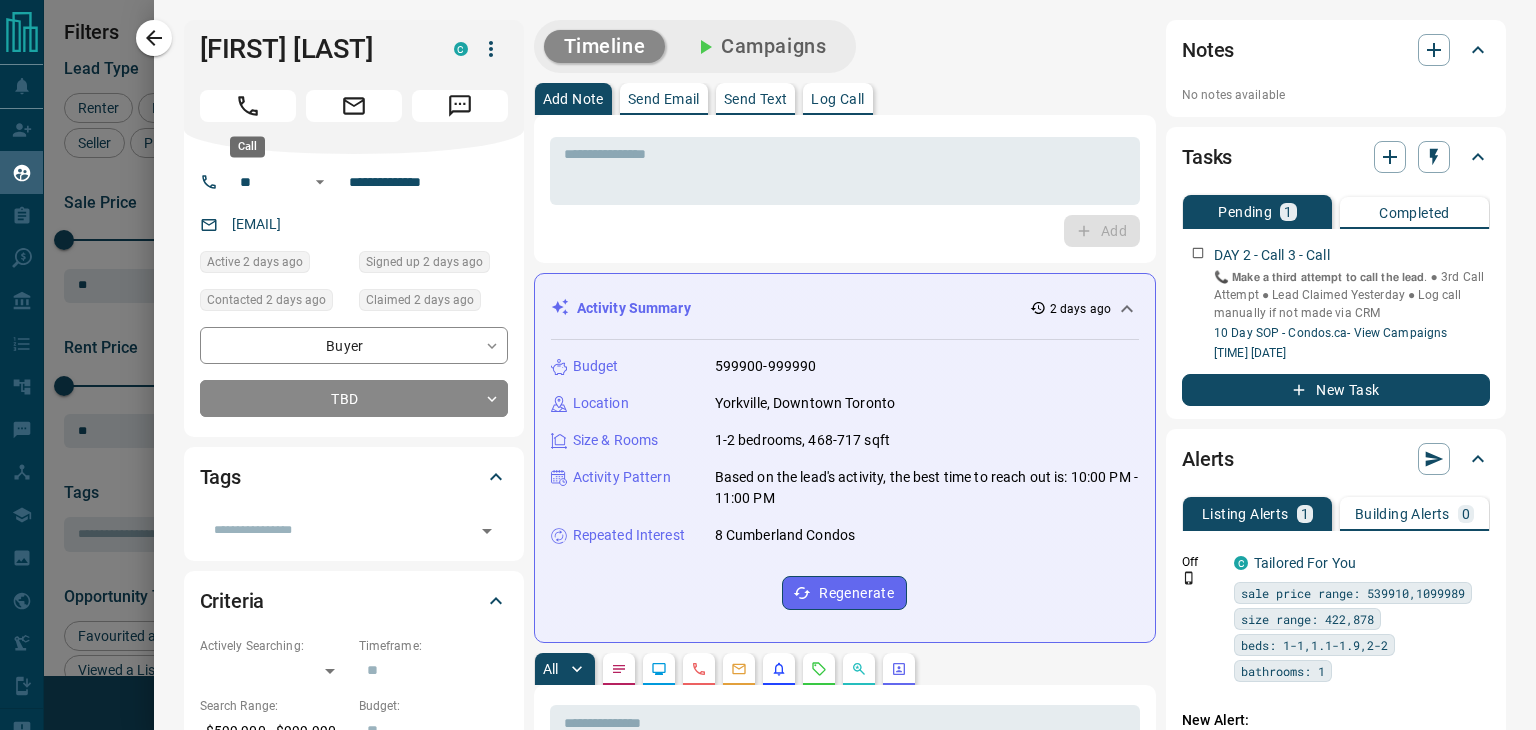 click at bounding box center [248, 106] 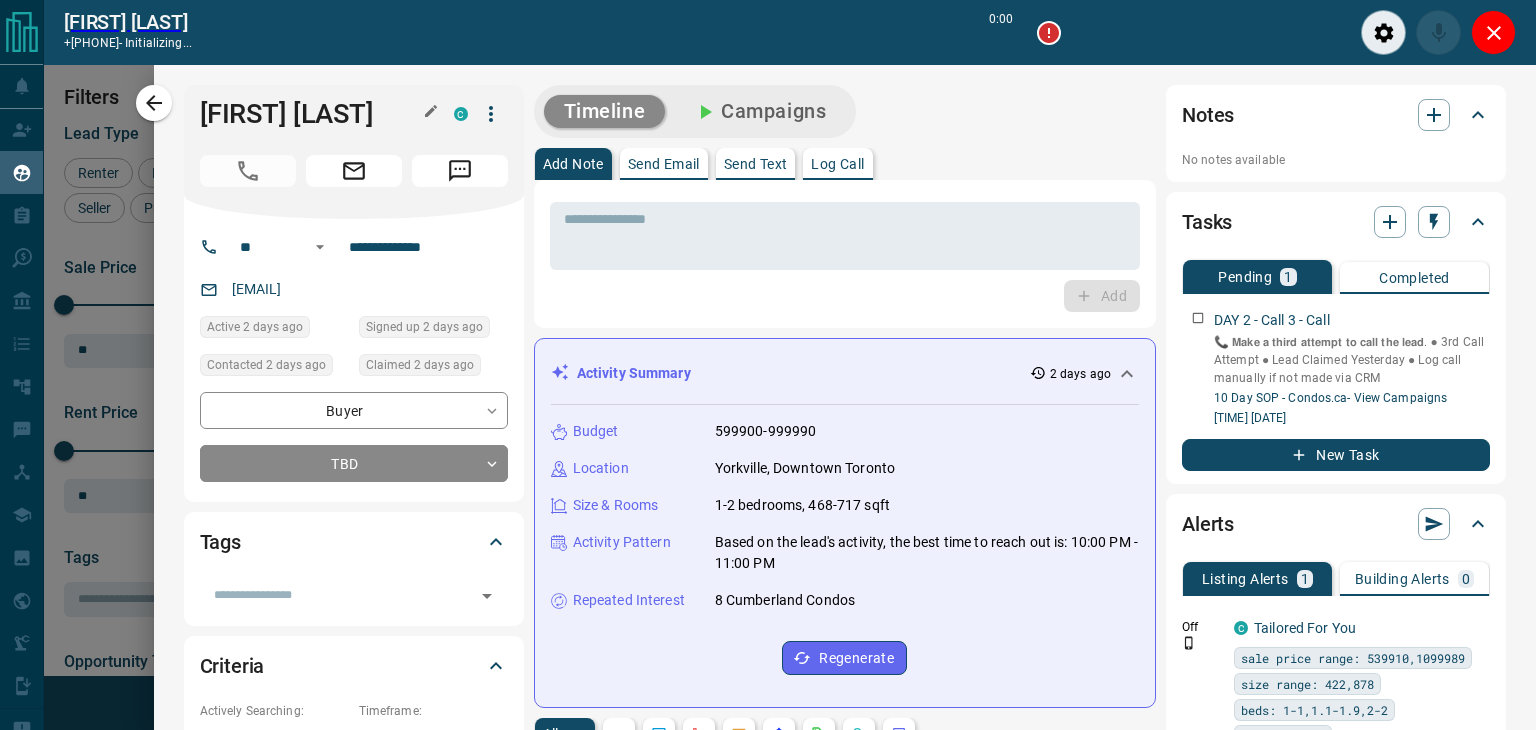 scroll, scrollTop: 473, scrollLeft: 1143, axis: both 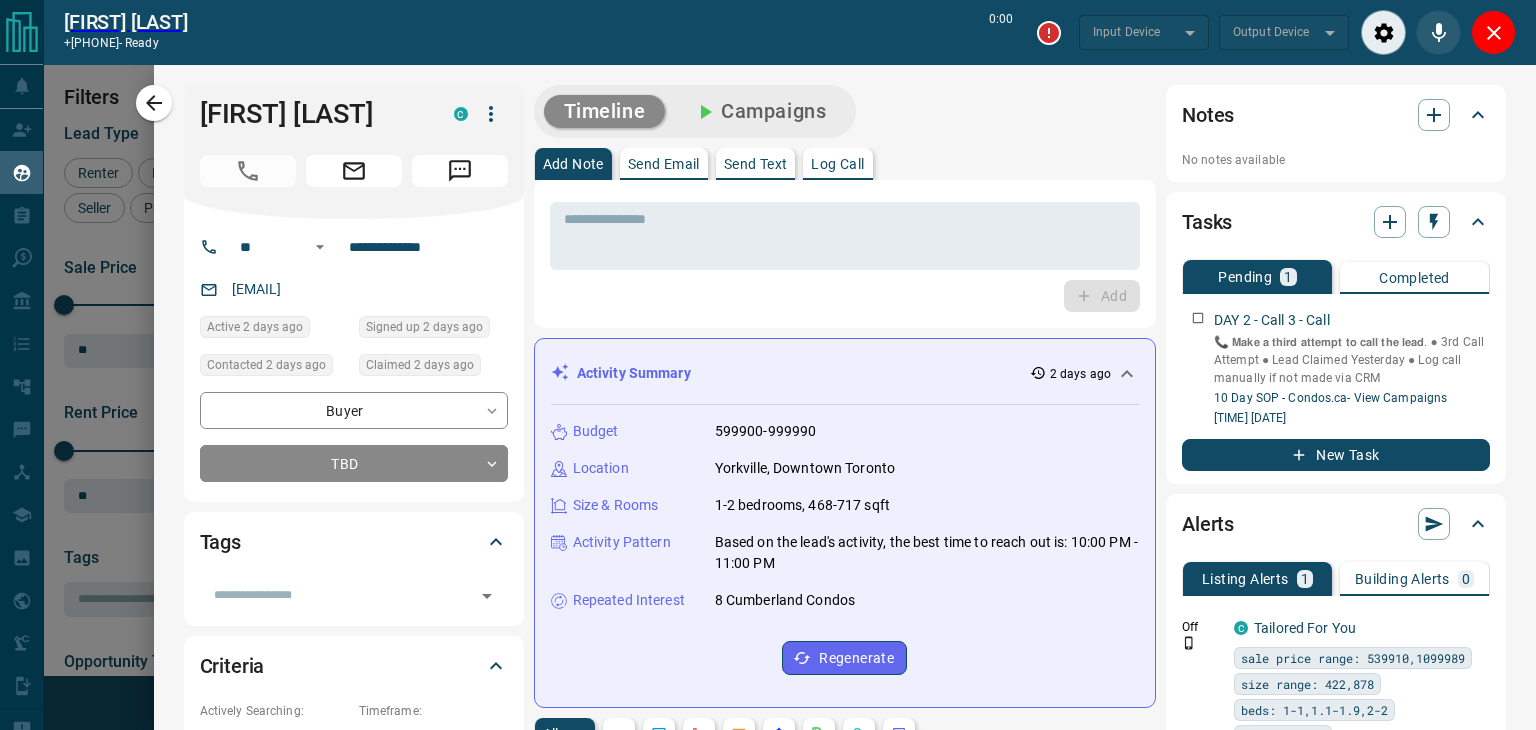 type on "*******" 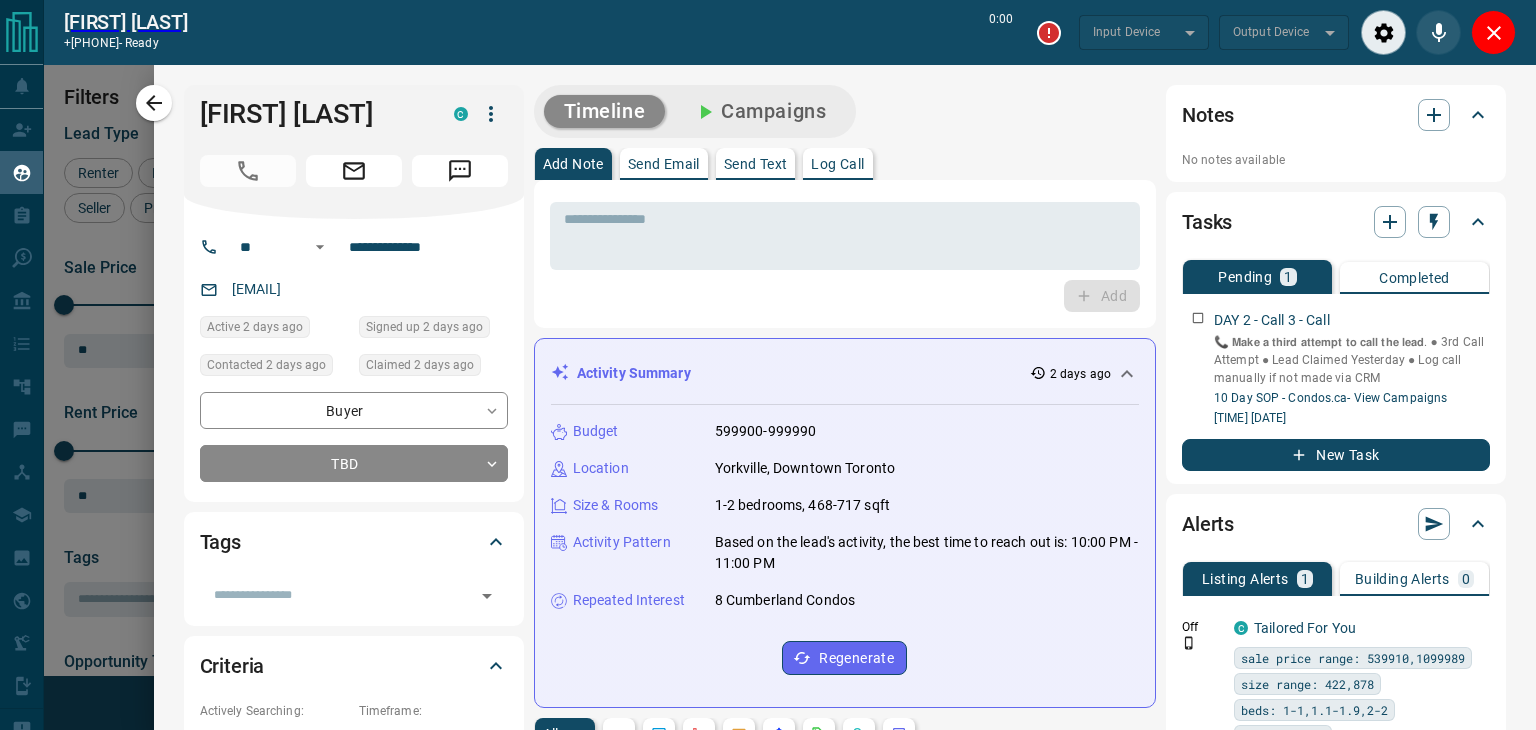 type on "*******" 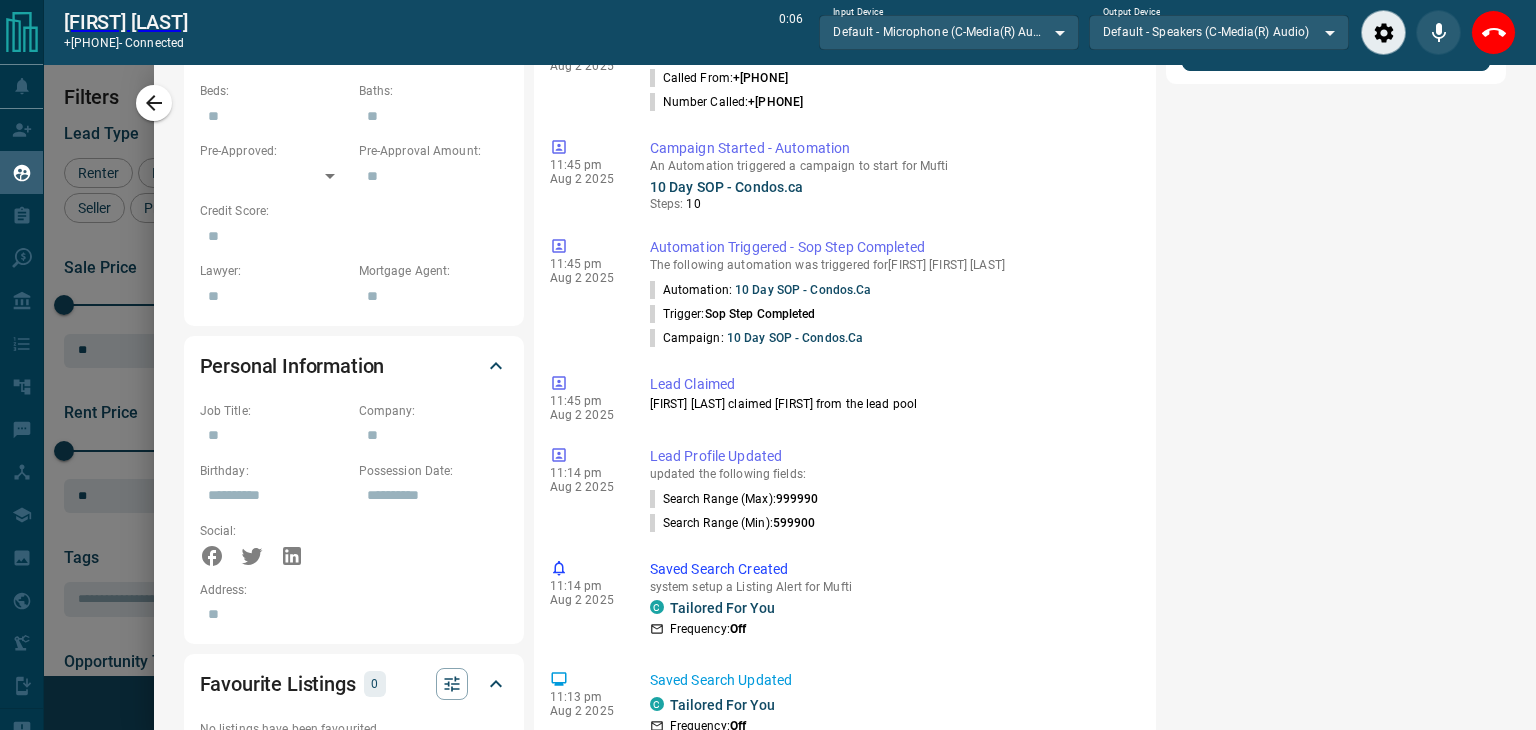 scroll, scrollTop: 1200, scrollLeft: 0, axis: vertical 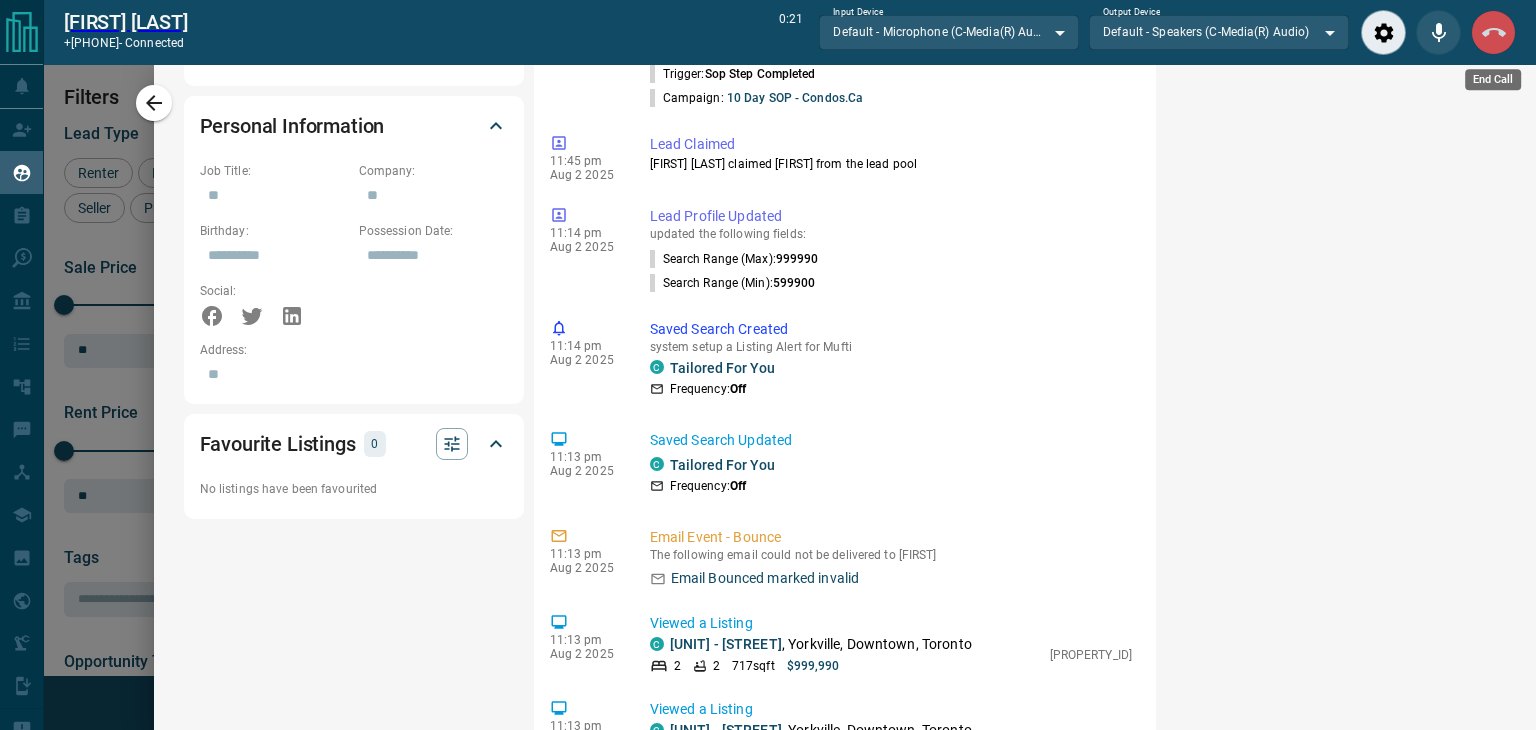 click 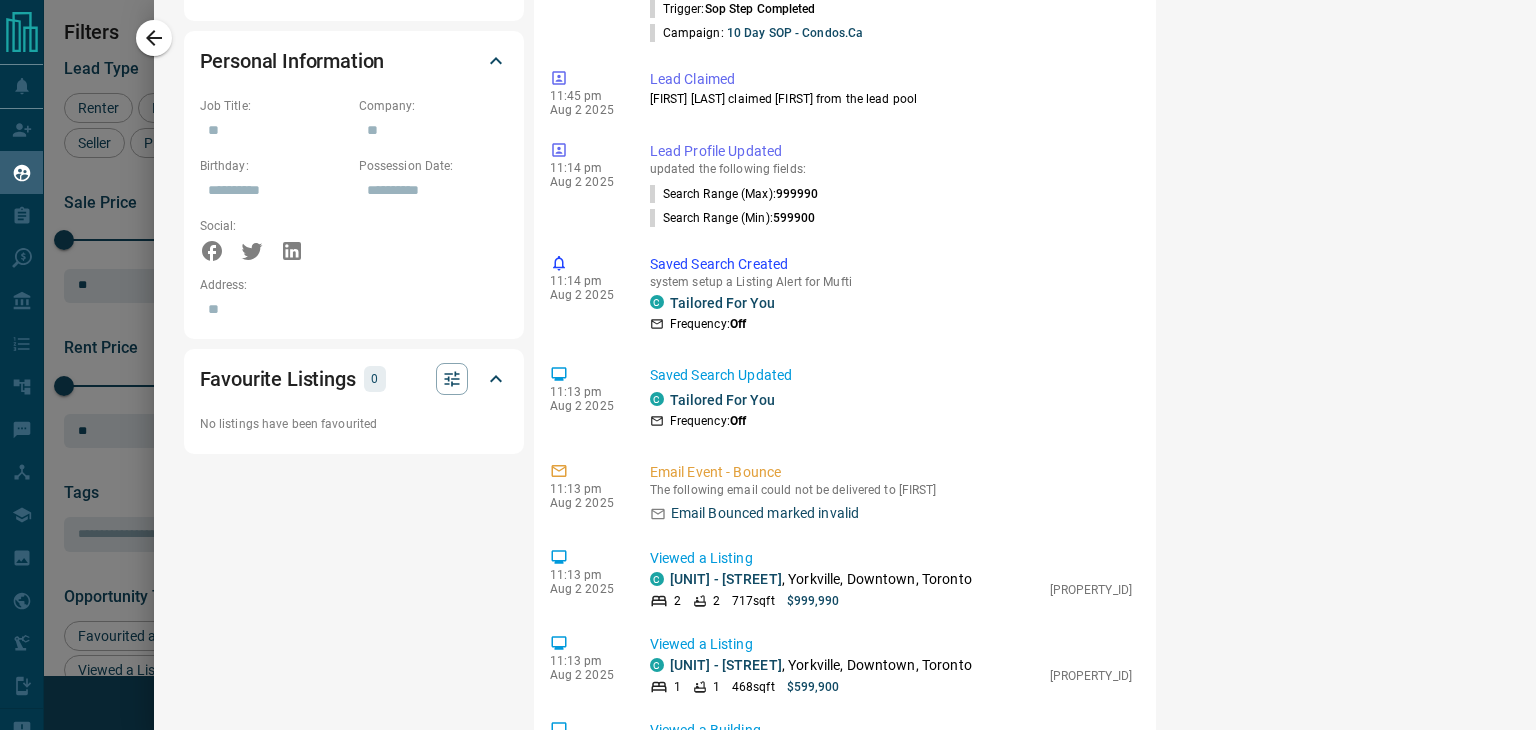 scroll, scrollTop: 16, scrollLeft: 16, axis: both 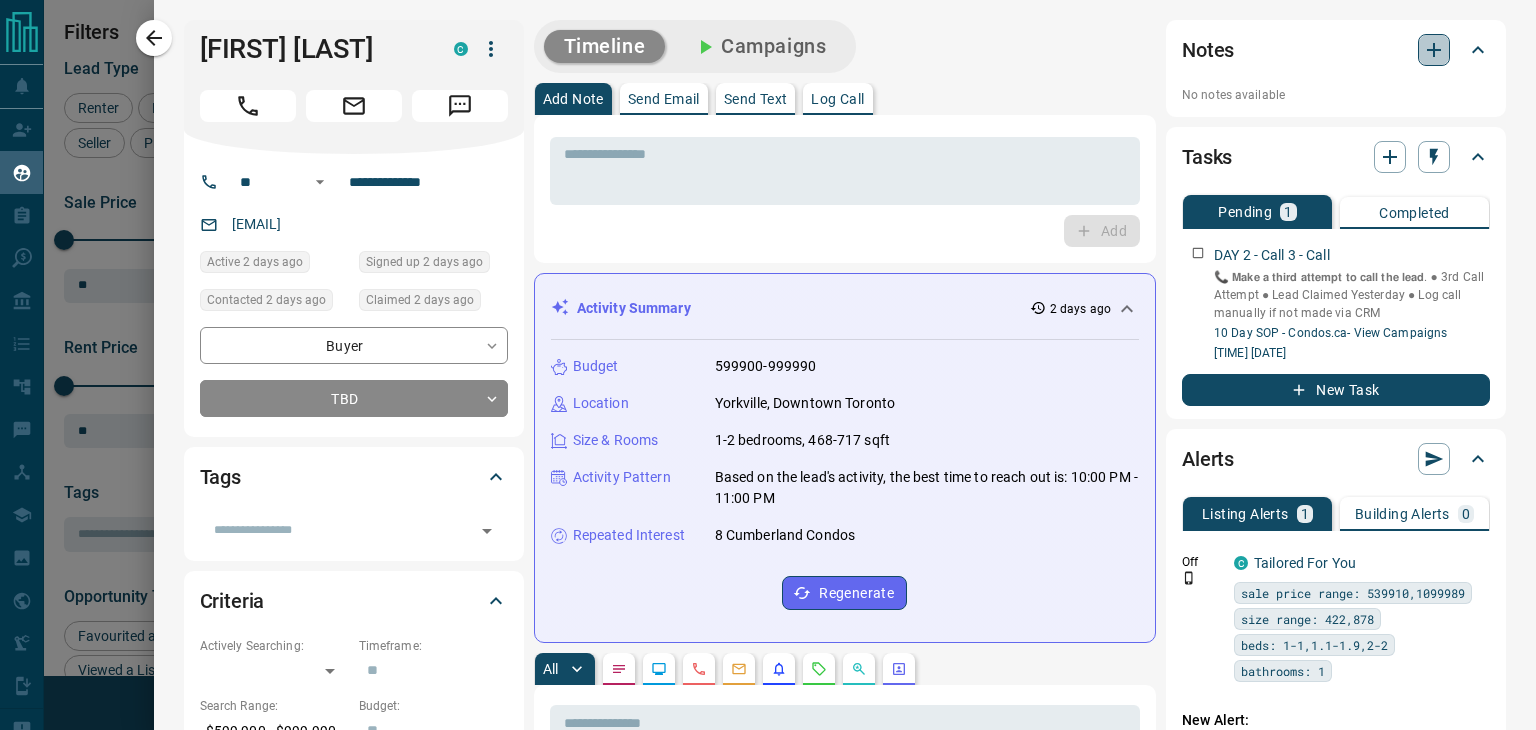 click 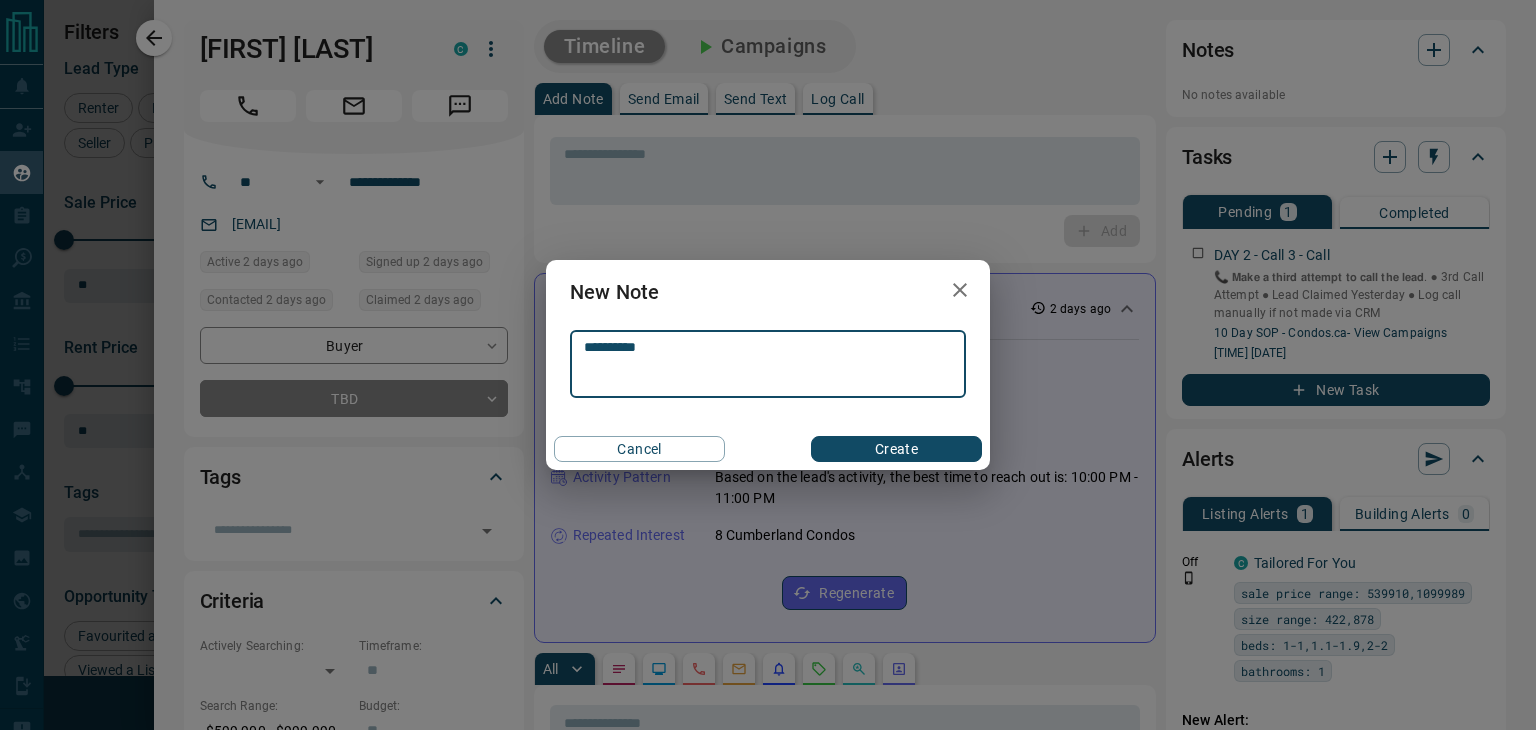 type on "**********" 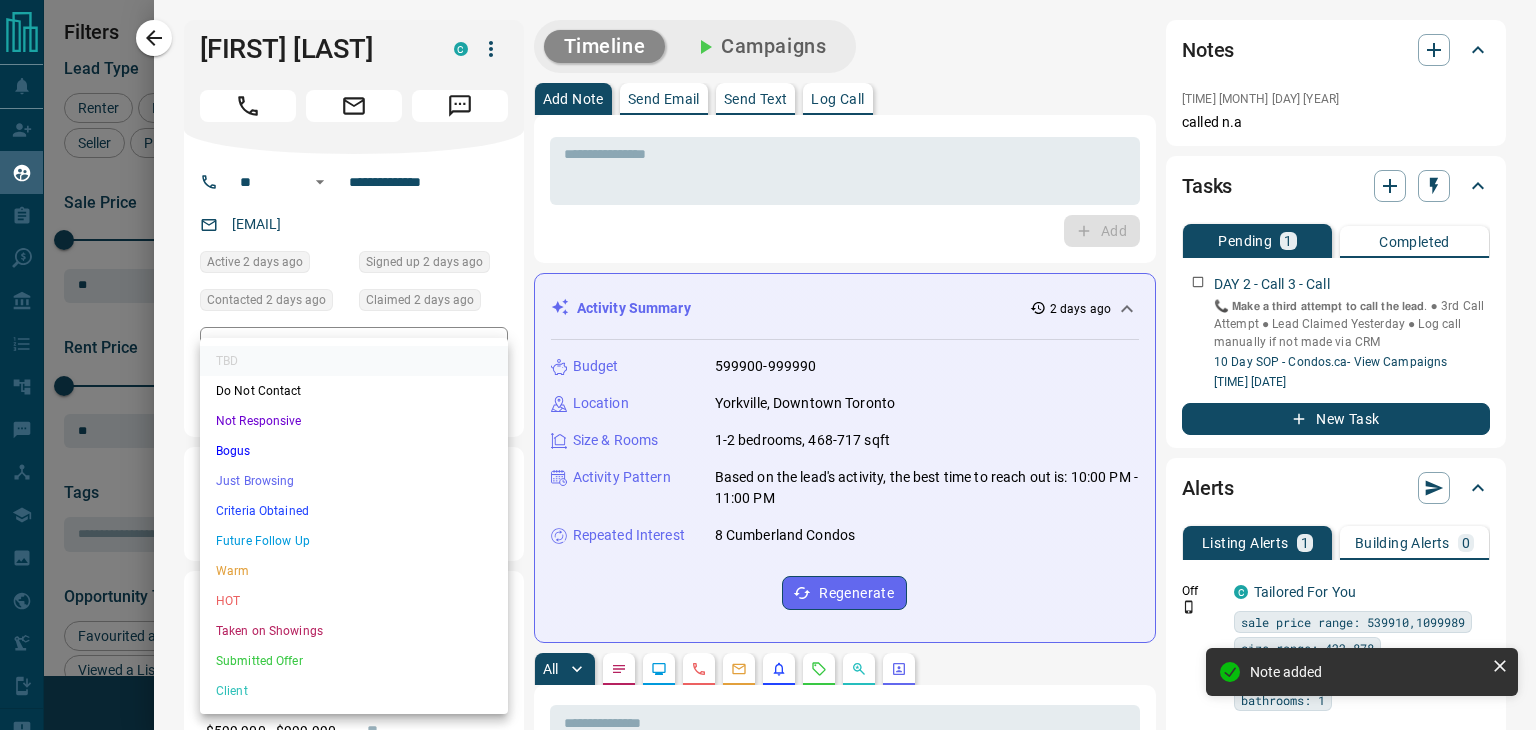 click on "Lead Transfers Claim Leads My Leads Tasks Opportunities Deals Campaigns Automations Messages Broker Bay Training Media Services Agent Resources Precon Worksheet Mobile Apps Disclosure Logout My Leads Filters [NUMBER] Manage Tabs New Lead All [NUMBER] TBD [NUMBER] Do Not Contact - Not Responsive [NUMBER] Bogus [NUMBER] Just Browsing [NUMBER] Criteria Obtained [NUMBER] Future Follow Up [NUMBER] Warm [NUMBER] HOT [NUMBER] Taken on Showings [NUMBER] Submitted Offer - Client [NUMBER] Name Details Last Active Claimed Date Status Tags [FIRST] [LAST] Renter [PRICE] [NUMBER] weeks ago [NUMBER] hour ago Personal Lead Signed up [NUMBER] weeks ago Warm + [FIRST] [LAST] Renter [PRICE] [CITY], Toronto [NUMBER] hours ago Contacted in [NUMBER] minutes [NUMBER] hours ago Signed up [NUMBER] hours ago Future Follow Up + [FIRST] [LAST] Renter [PRICE] [CITY], Toronto [NUMBER] week ago Contacted [NUMBER] weeks ago [NUMBER] hours ago Signed up [NUMBER] month ago Client + [FIRST] [LAST] Buyer [PRICE] Brampton [NUMBER] days ago Contacted [NUMBER] hour ago [NUMBER] days ago Signed up [NUMBER] days ago Future Follow Up + [FIRST] [LAST] Buyer [PRICE] [CITY], Toronto [NUMBER] days ago Bogus" at bounding box center (768, 352) 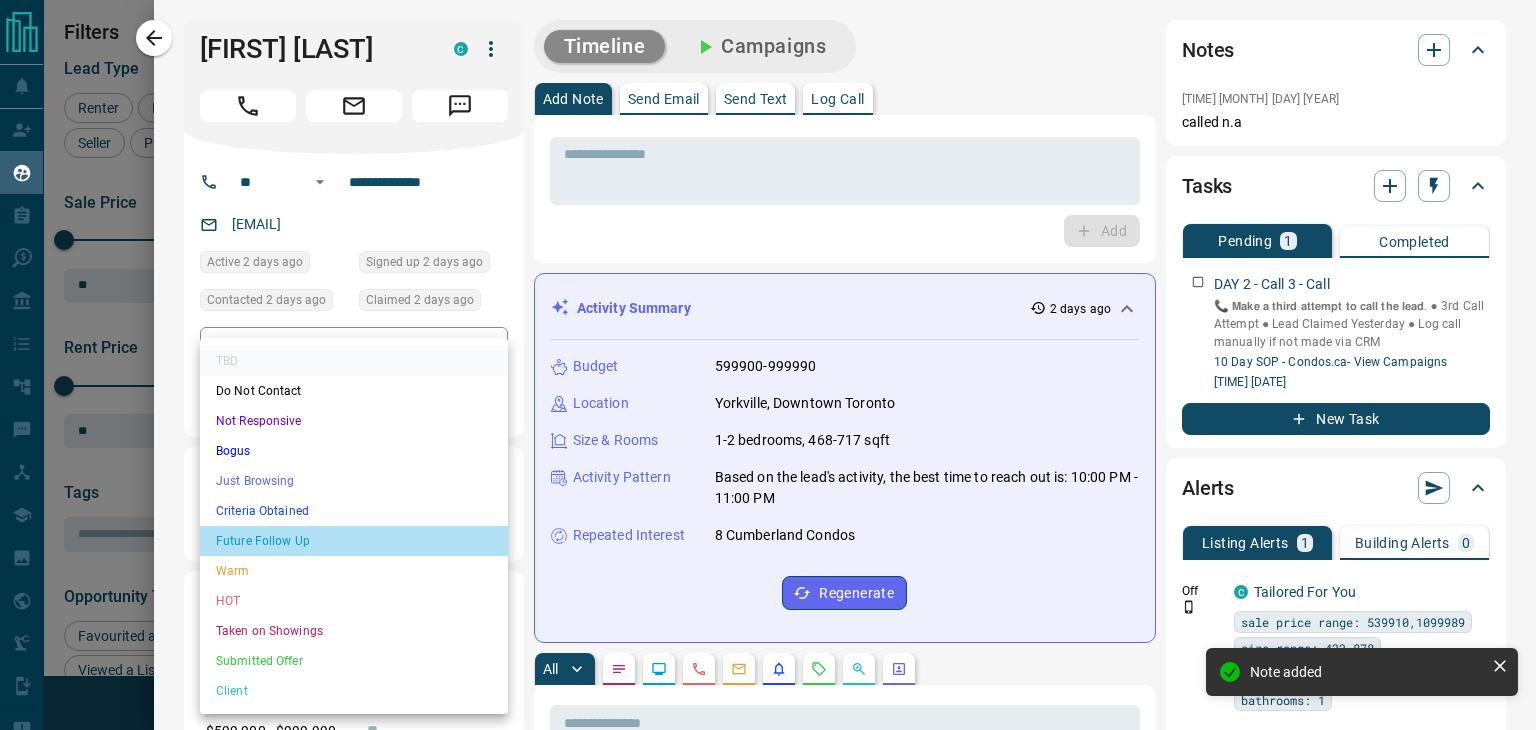 click on "Future Follow Up" at bounding box center [354, 541] 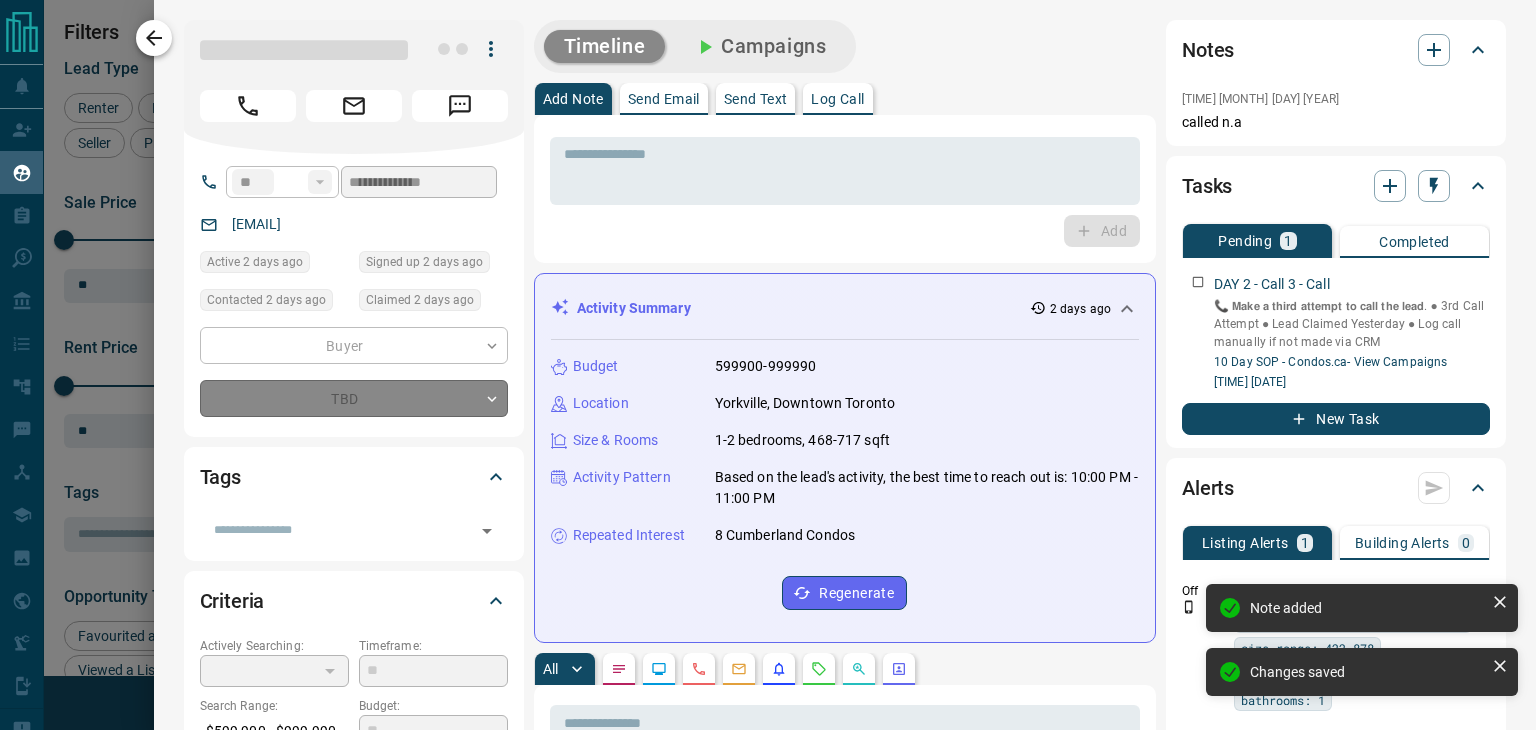 click at bounding box center [154, 38] 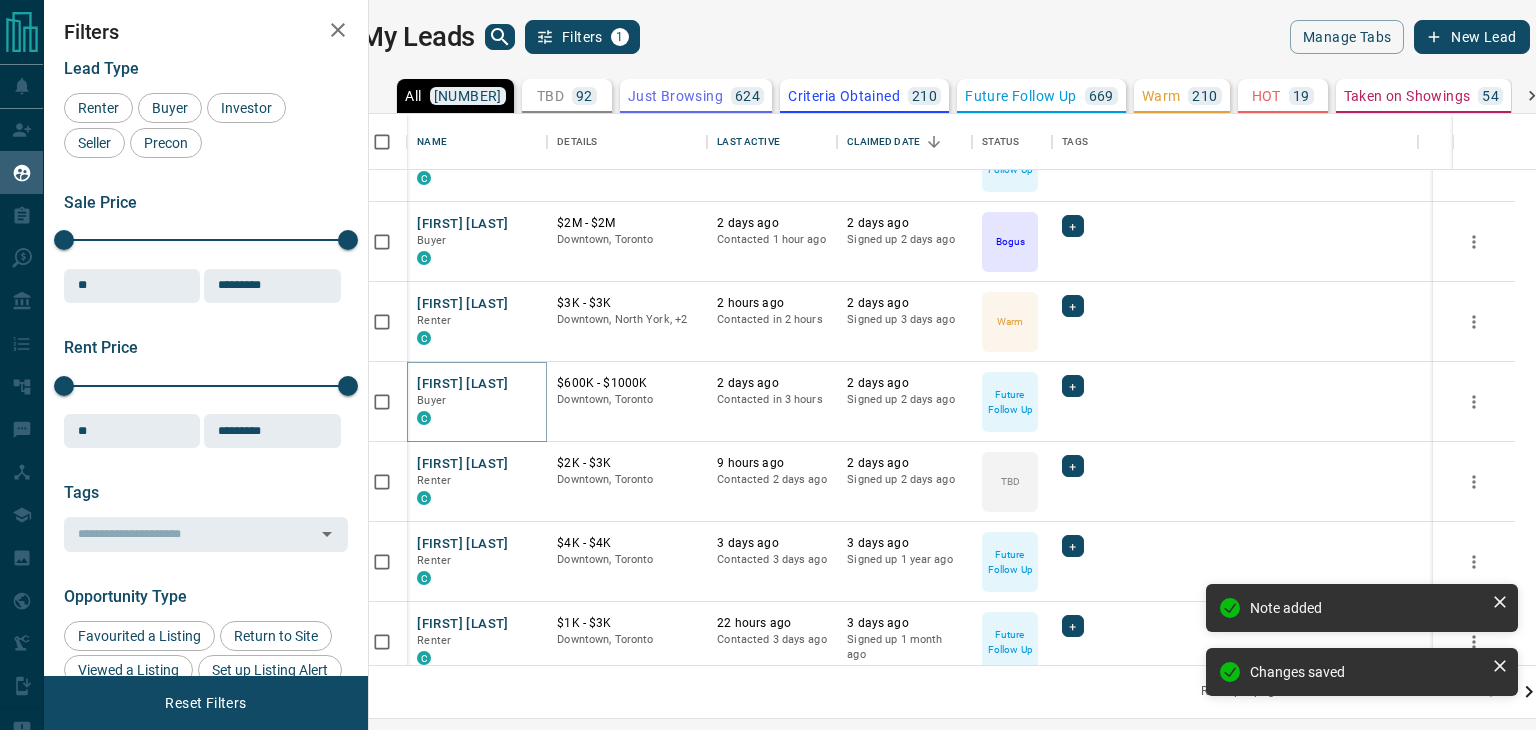 scroll, scrollTop: 300, scrollLeft: 0, axis: vertical 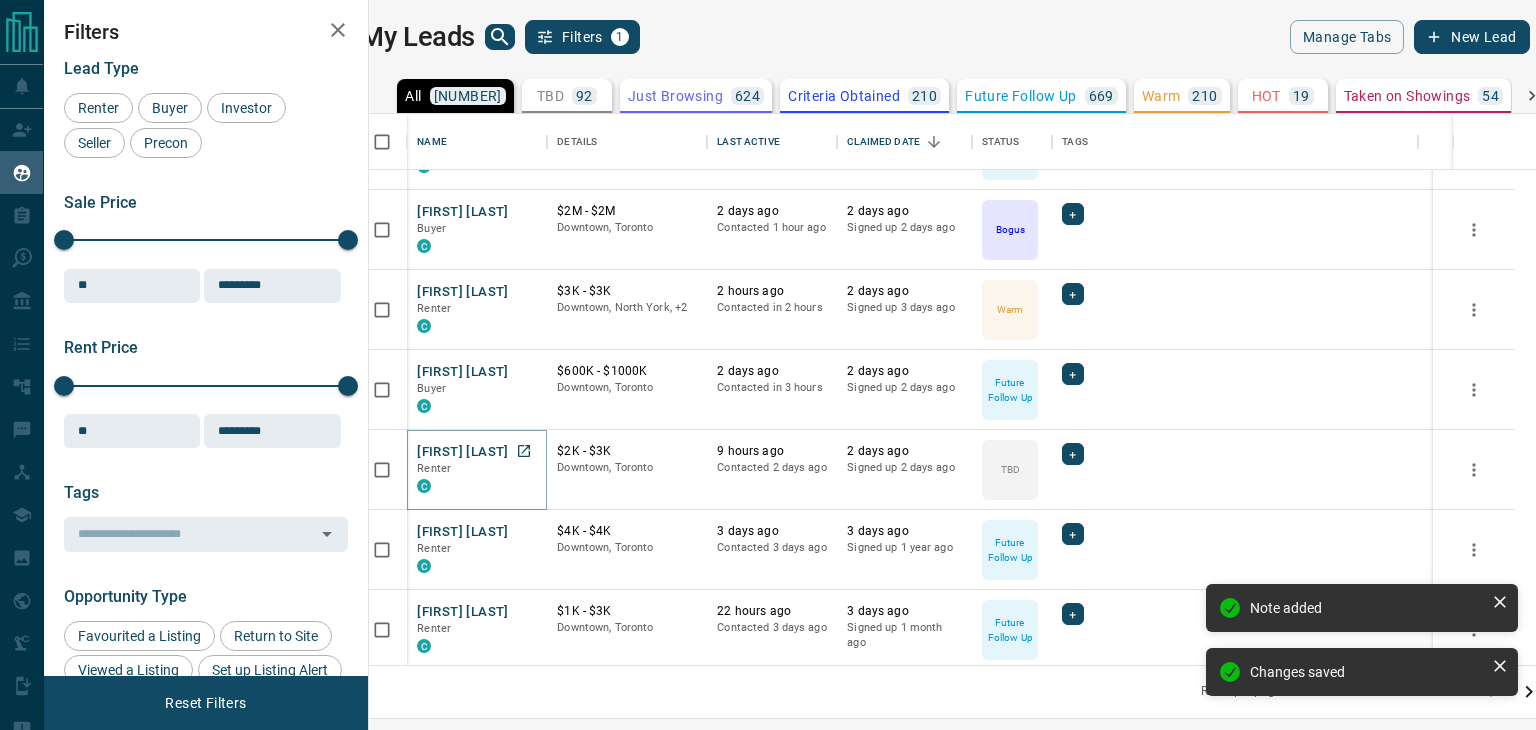 click on "[FIRST] [LAST]" at bounding box center [462, 452] 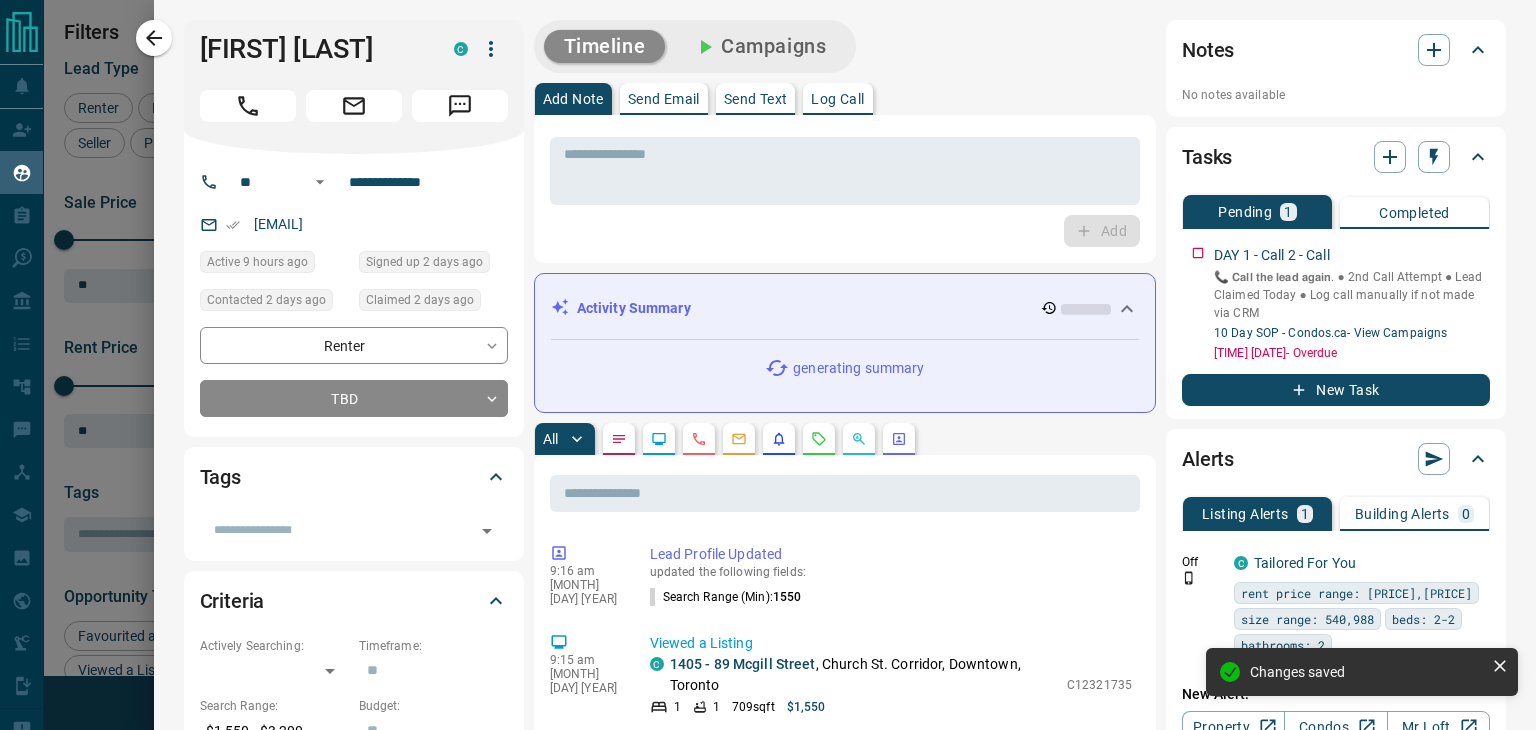 click 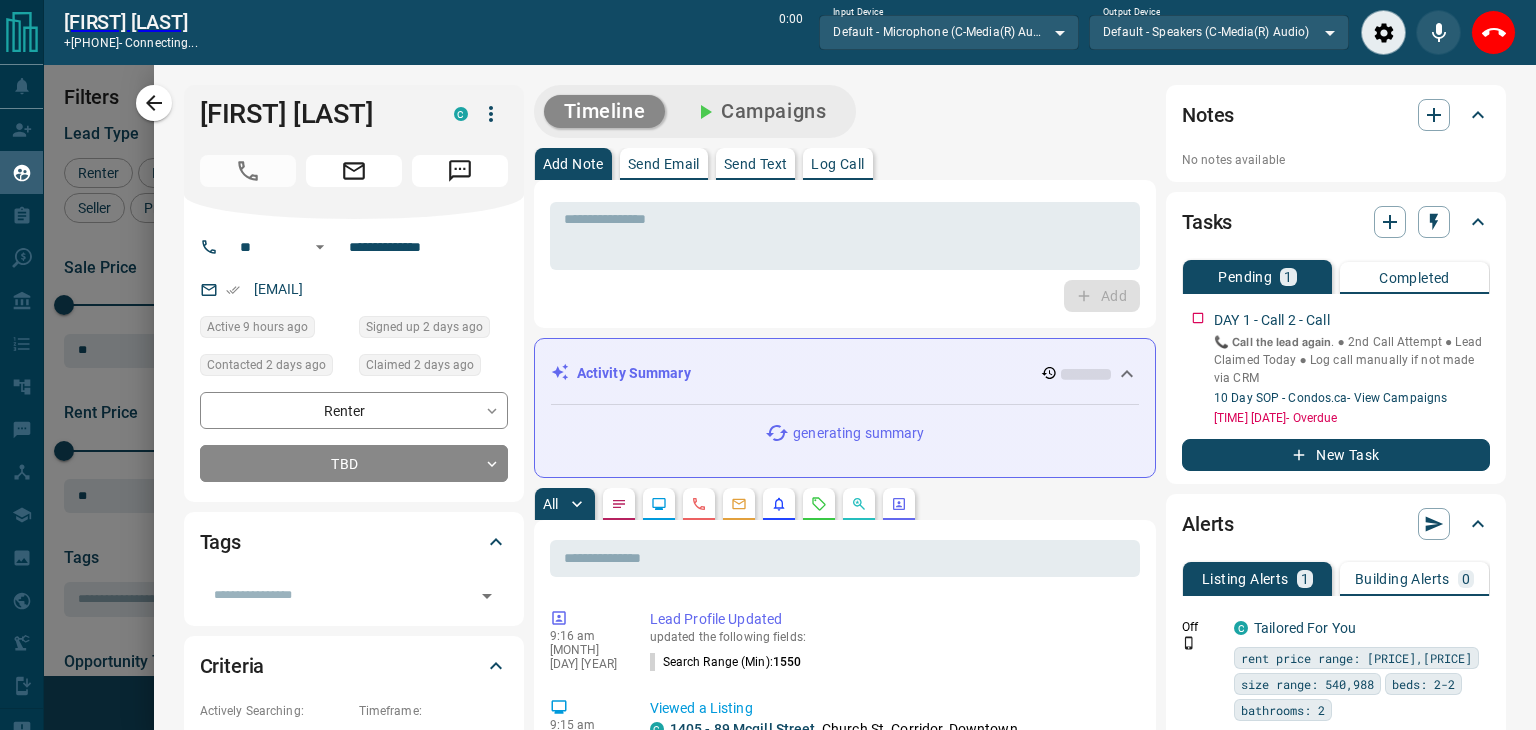 scroll, scrollTop: 473, scrollLeft: 1143, axis: both 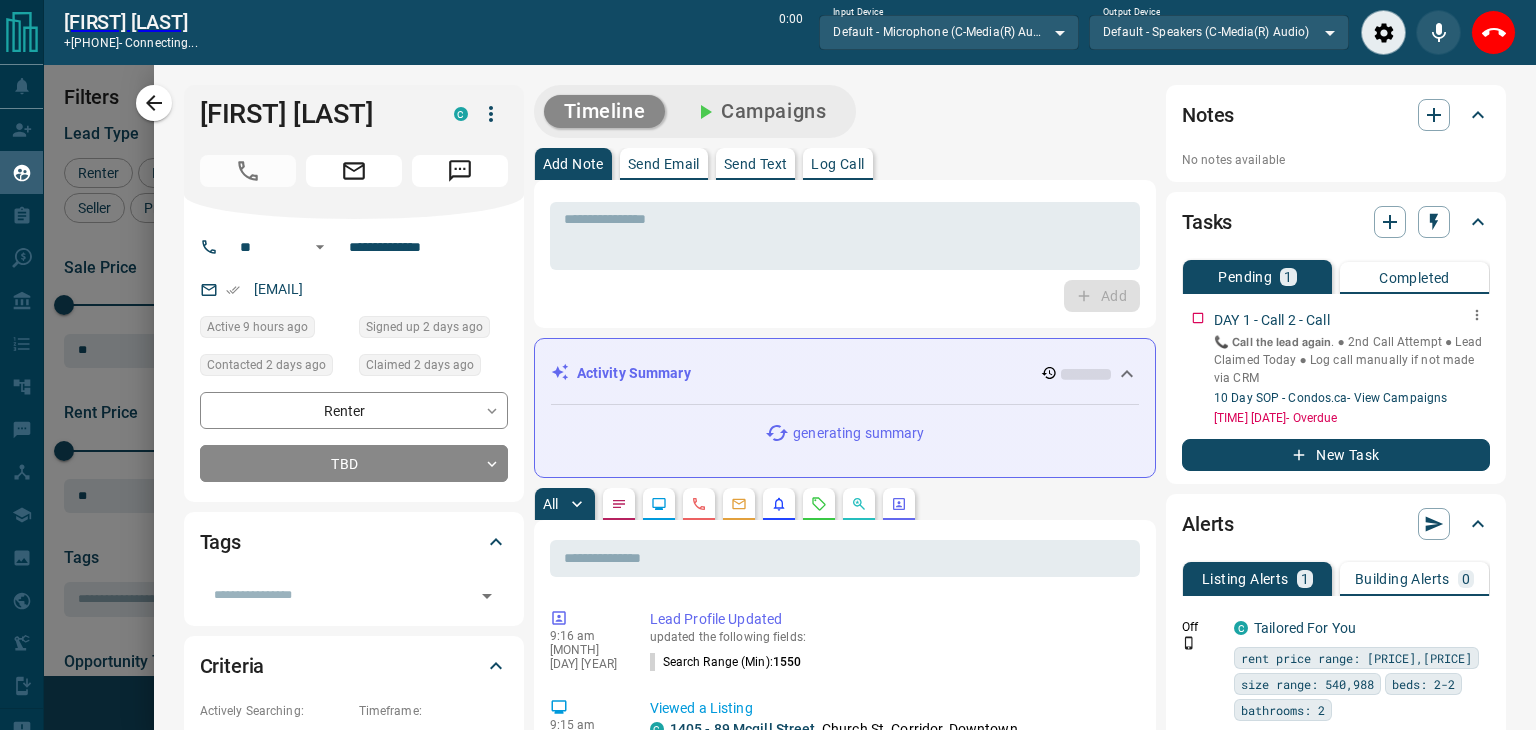 click on "DAY 1 - Call 2 - Call" at bounding box center (1272, 320) 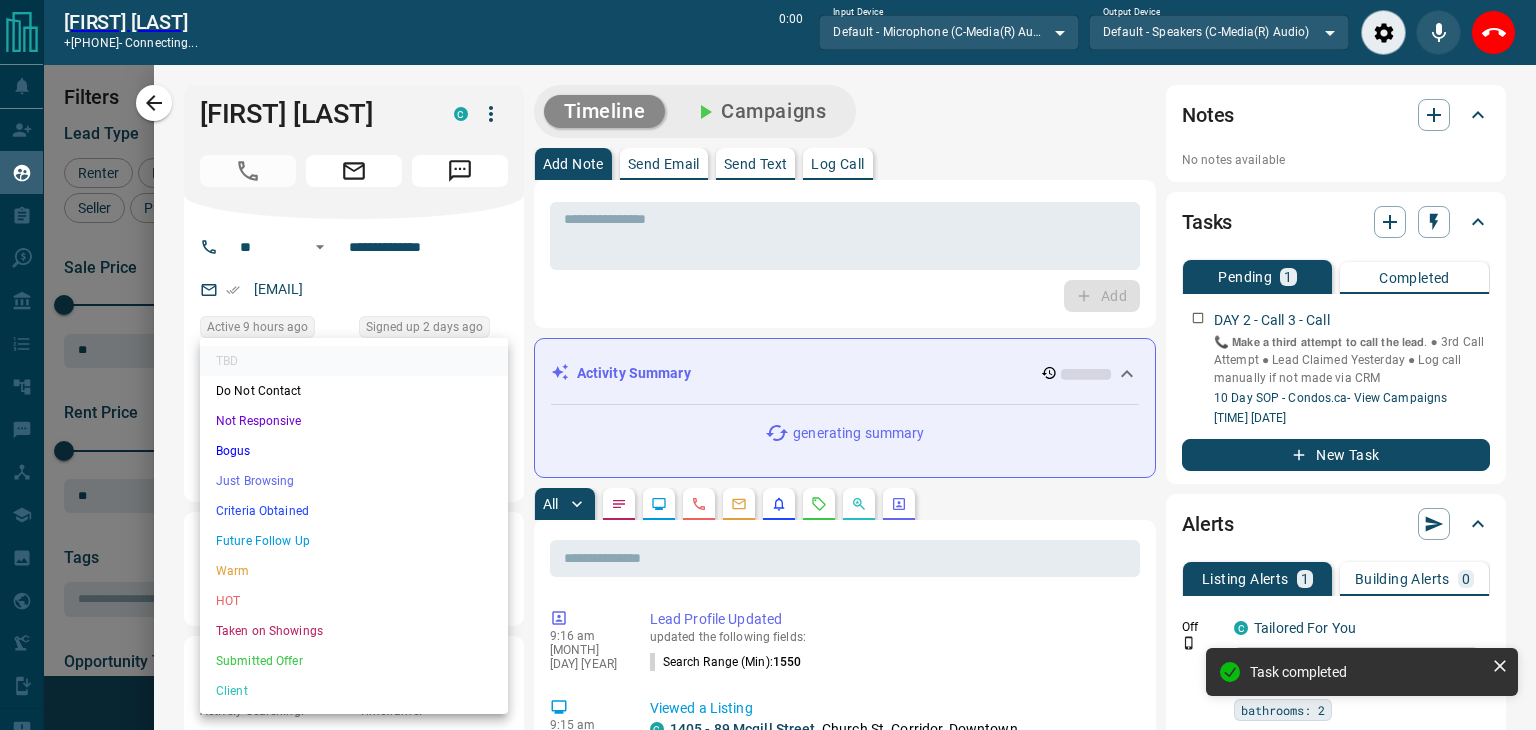 click on "Lead Transfers Claim Leads My Leads Tasks Opportunities Deals Campaigns Automations Messages Broker Bay Training Media Services Agent Resources Precon Worksheet Mobile Apps Disclosure Logout [FIRST] [LAST] +[PHONE]  -   connecting... 0:00 Input Device Default - Microphone (C-Media(R) Audio) ******* ​ Output Device Default - Speakers (C-Media(R) Audio) ******* ​ My Leads Filters 1 Manage Tabs New Lead All 2637 TBD 92 Do Not Contact - Not Responsive 143 Bogus 502 Just Browsing 624 Criteria Obtained 210 Future Follow Up 669 Warm 210 HOT 19 Taken on Showings 54 Submitted Offer - Client 114 Name Details Last Active Claimed Date Status Tags [FIRST] [LAST] Renter C $2K - $6K Downtown, [CITY] [TIME] ago Contacted in 5 minutes [TIME] ago Signed up [TIME] ago Future Follow Up + [FIRST] [LAST] Renter C $4K - $5K Downtown, [CITY] [TIME] ago Contacted [TIME] ago [TIME] ago Signed up [TIME] ago Client + [FIRST] [LAST] Buyer C $565K - $565K Brampton [TIME] ago Contacted [TIME] ago [TIME] ago Signed up [TIME] ago +" at bounding box center (768, 354) 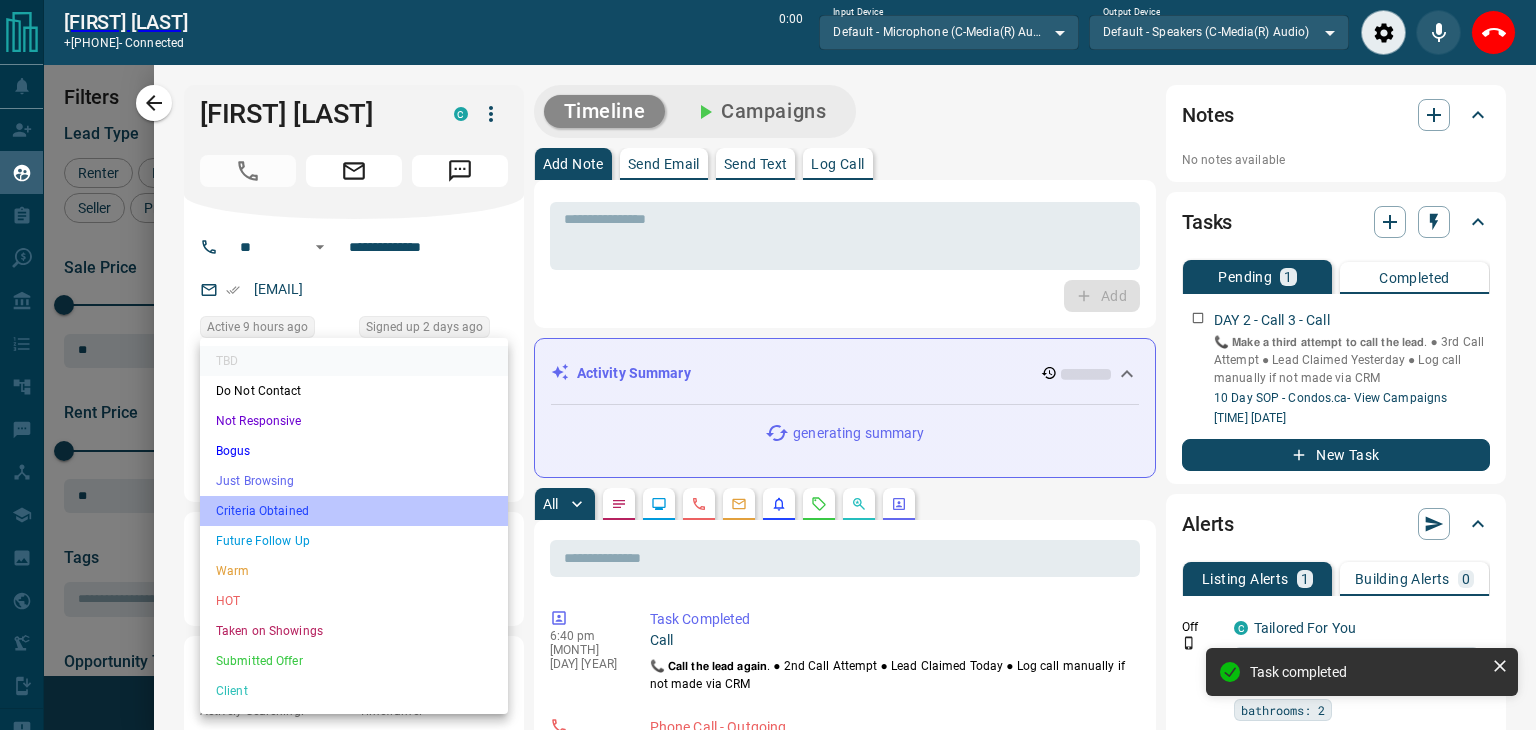 click on "Criteria Obtained" at bounding box center [354, 511] 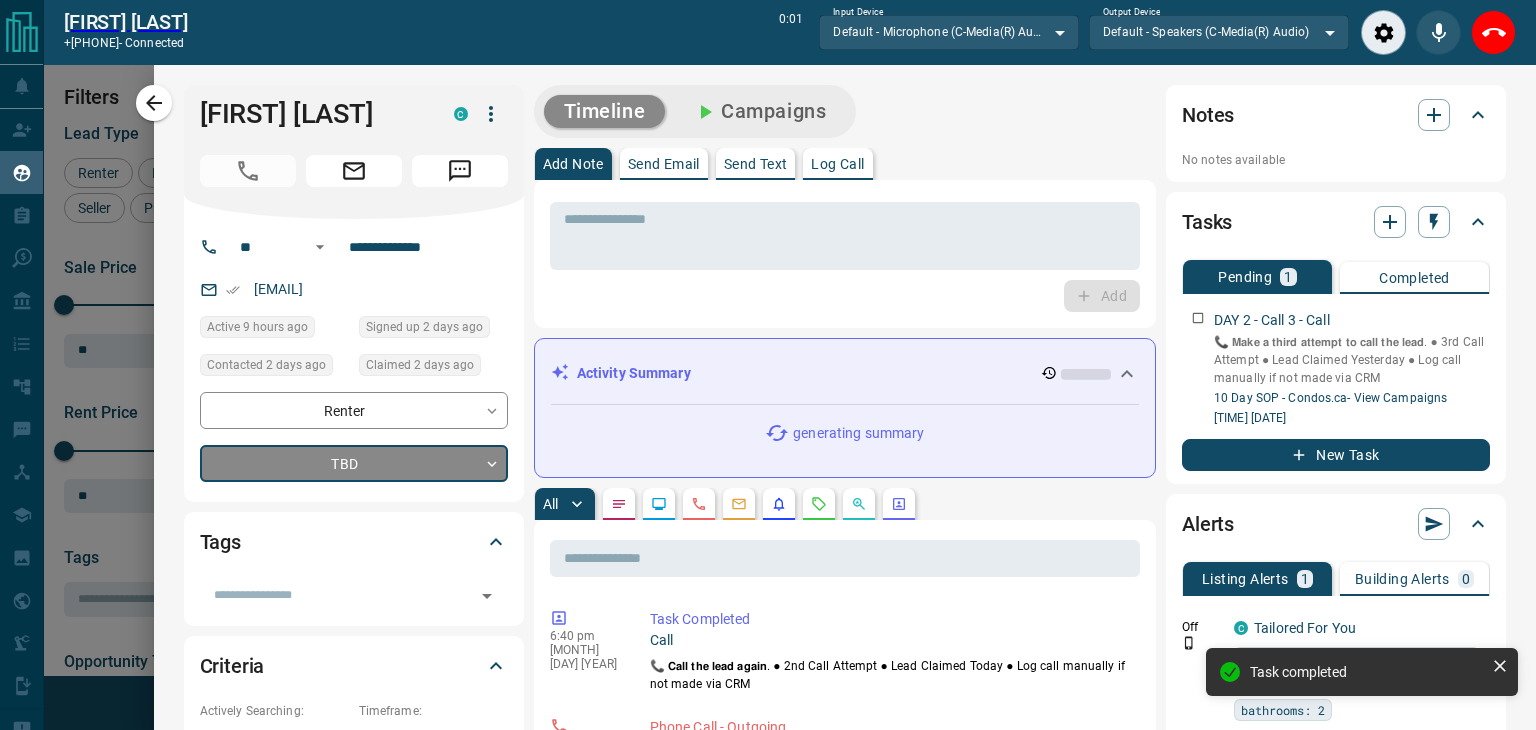 type on "*" 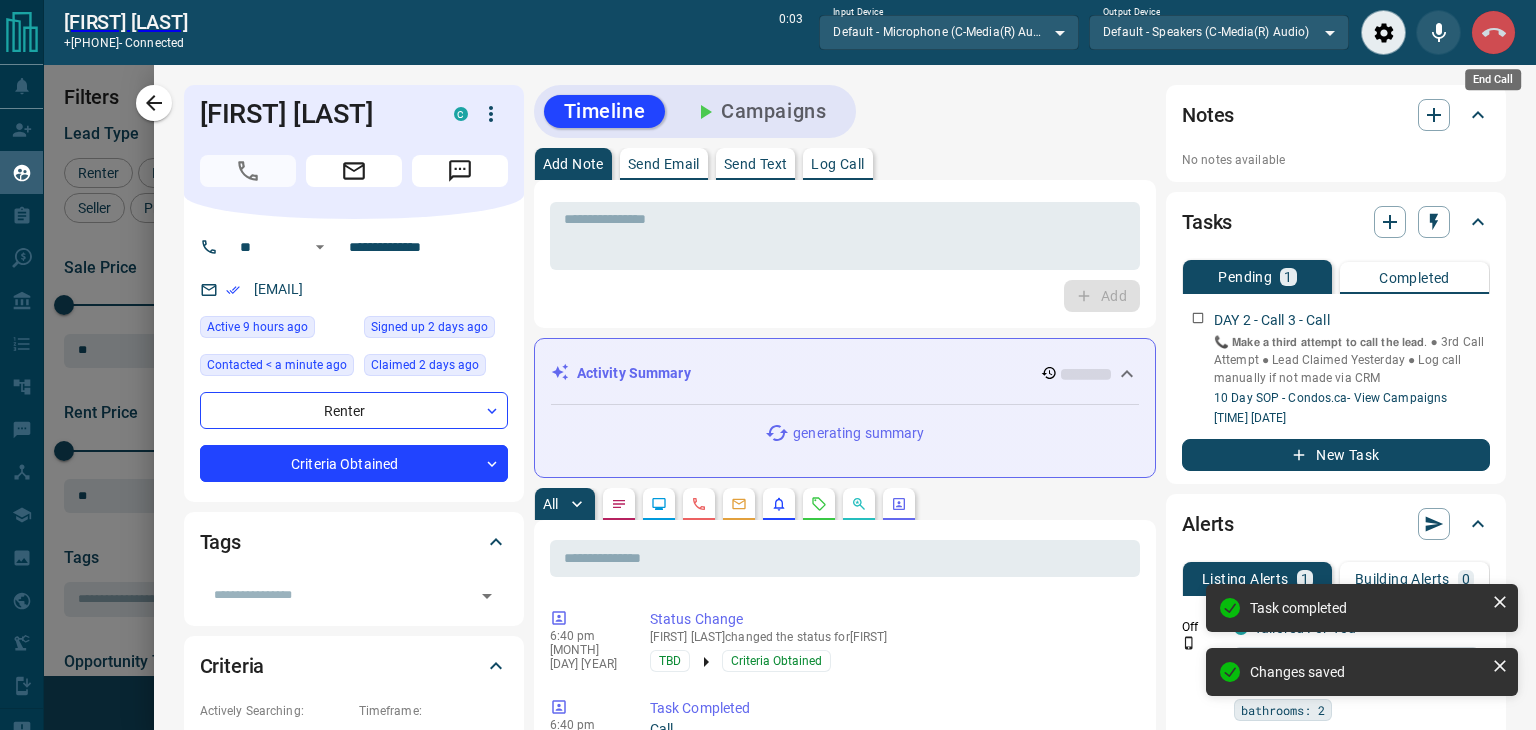 click at bounding box center (1493, 32) 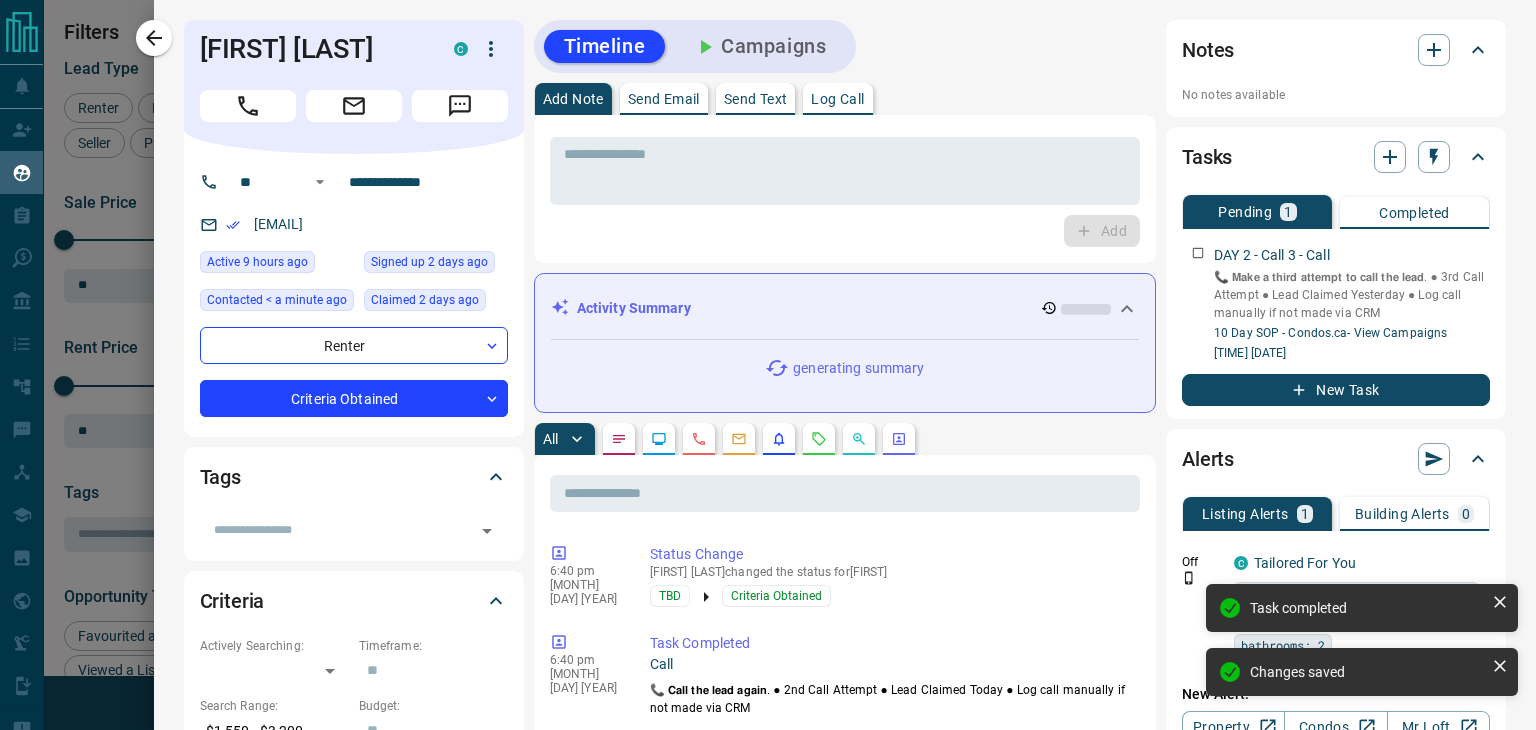 scroll, scrollTop: 16, scrollLeft: 16, axis: both 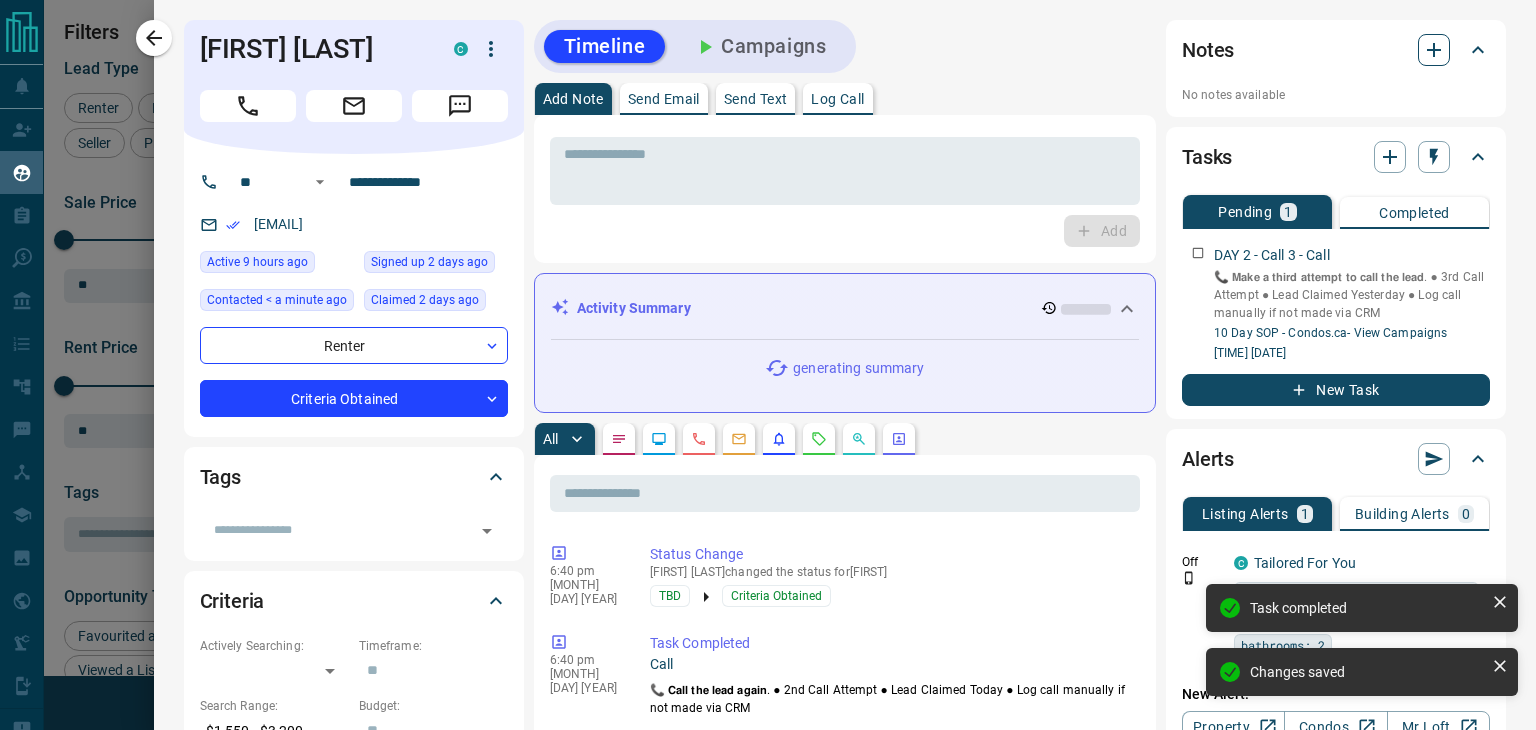click 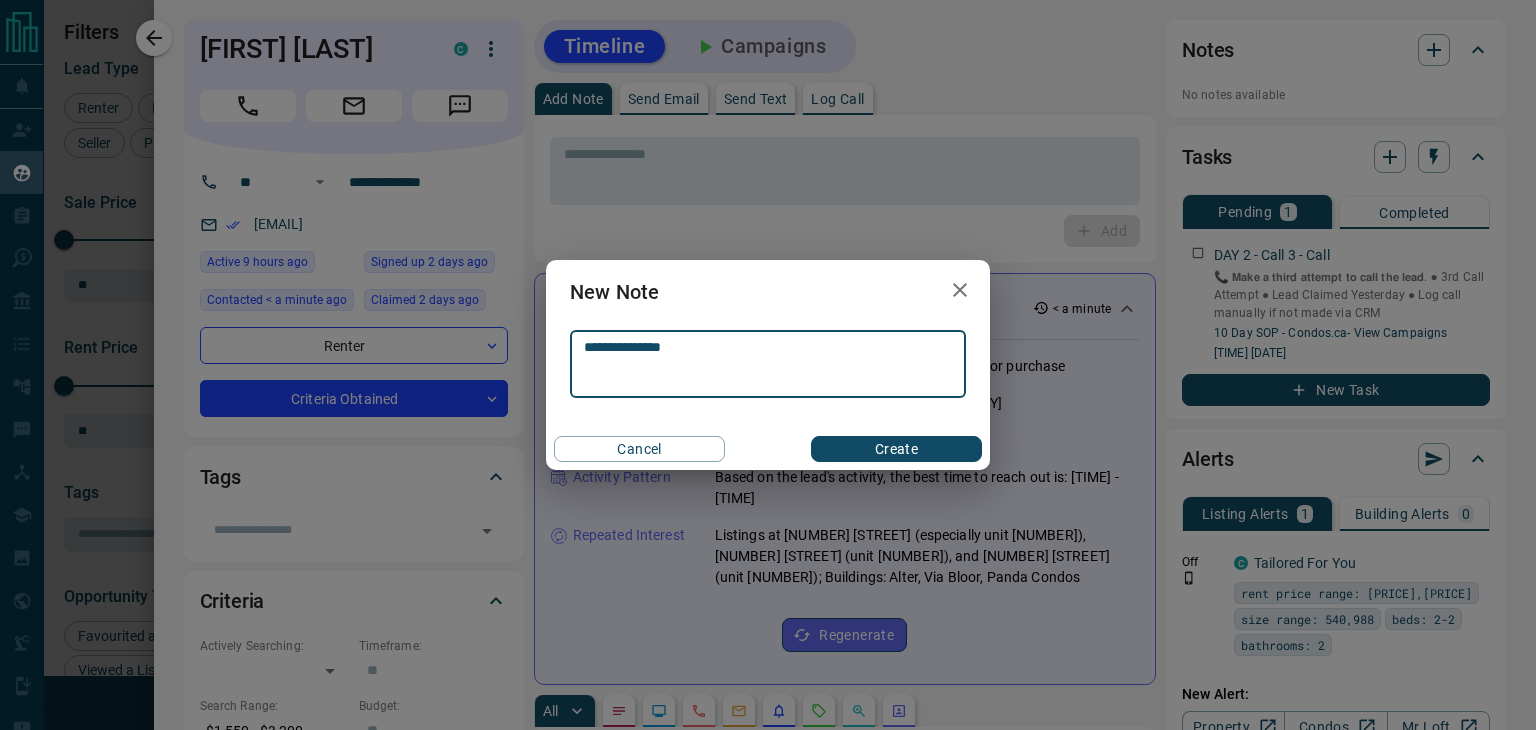 type on "**********" 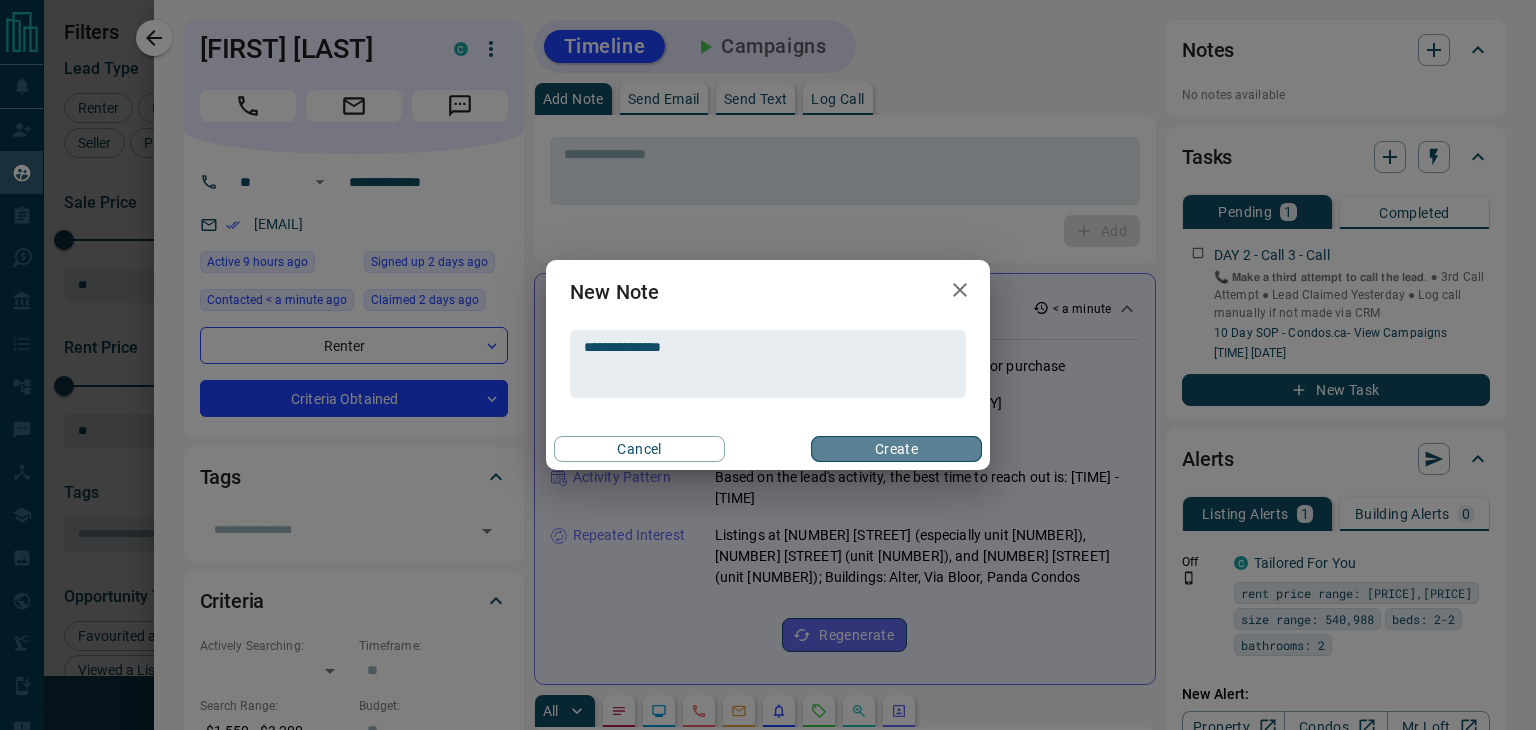 click on "Create" at bounding box center (896, 449) 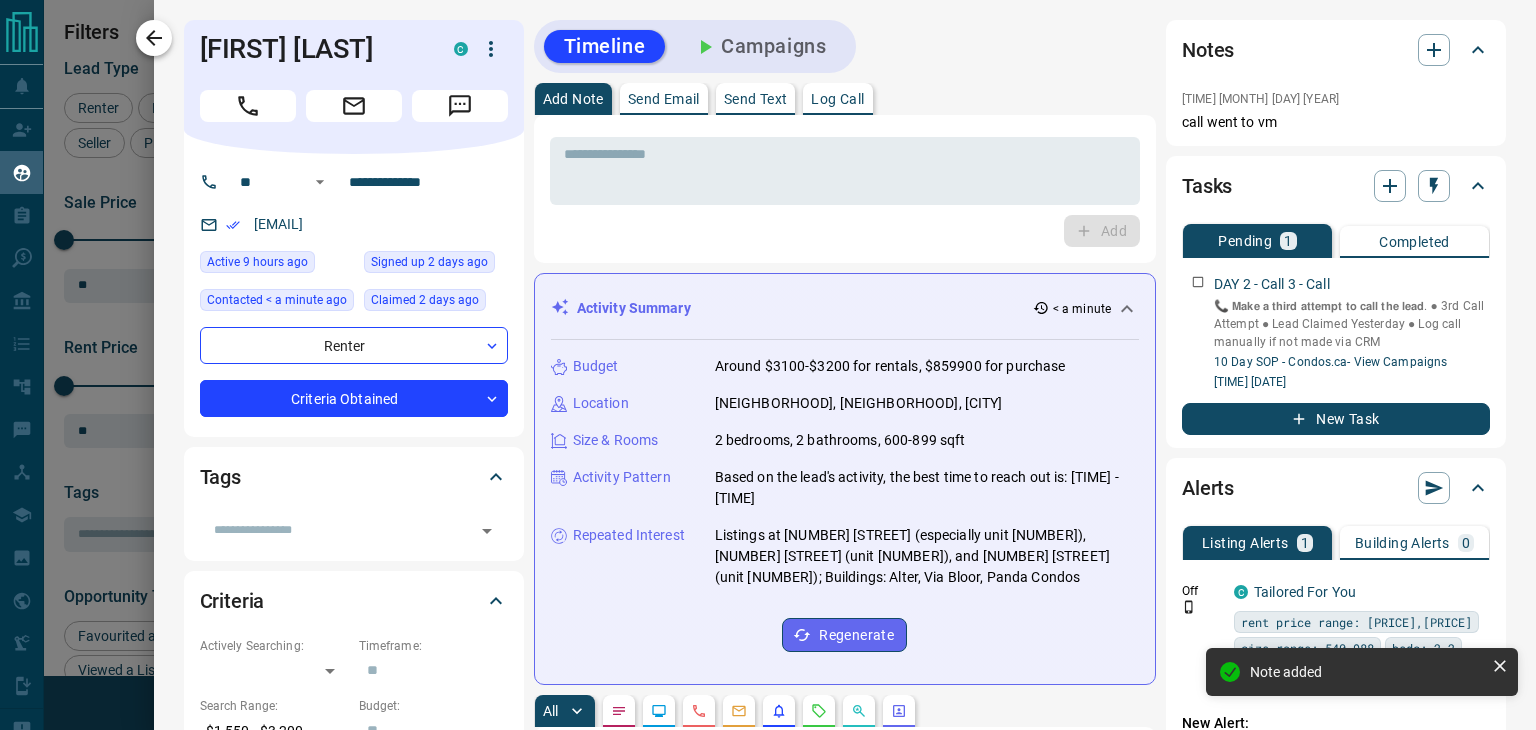 click 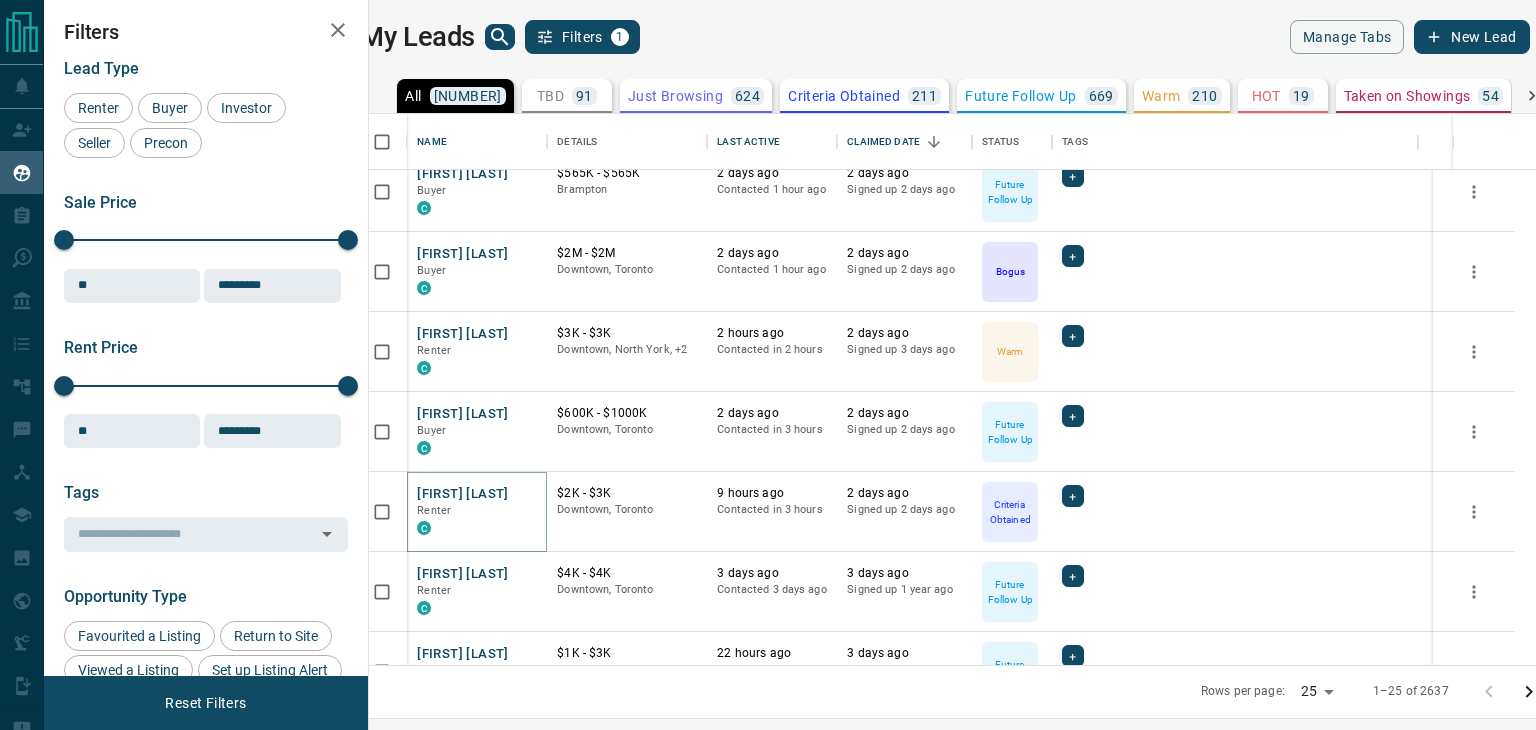 scroll, scrollTop: 400, scrollLeft: 0, axis: vertical 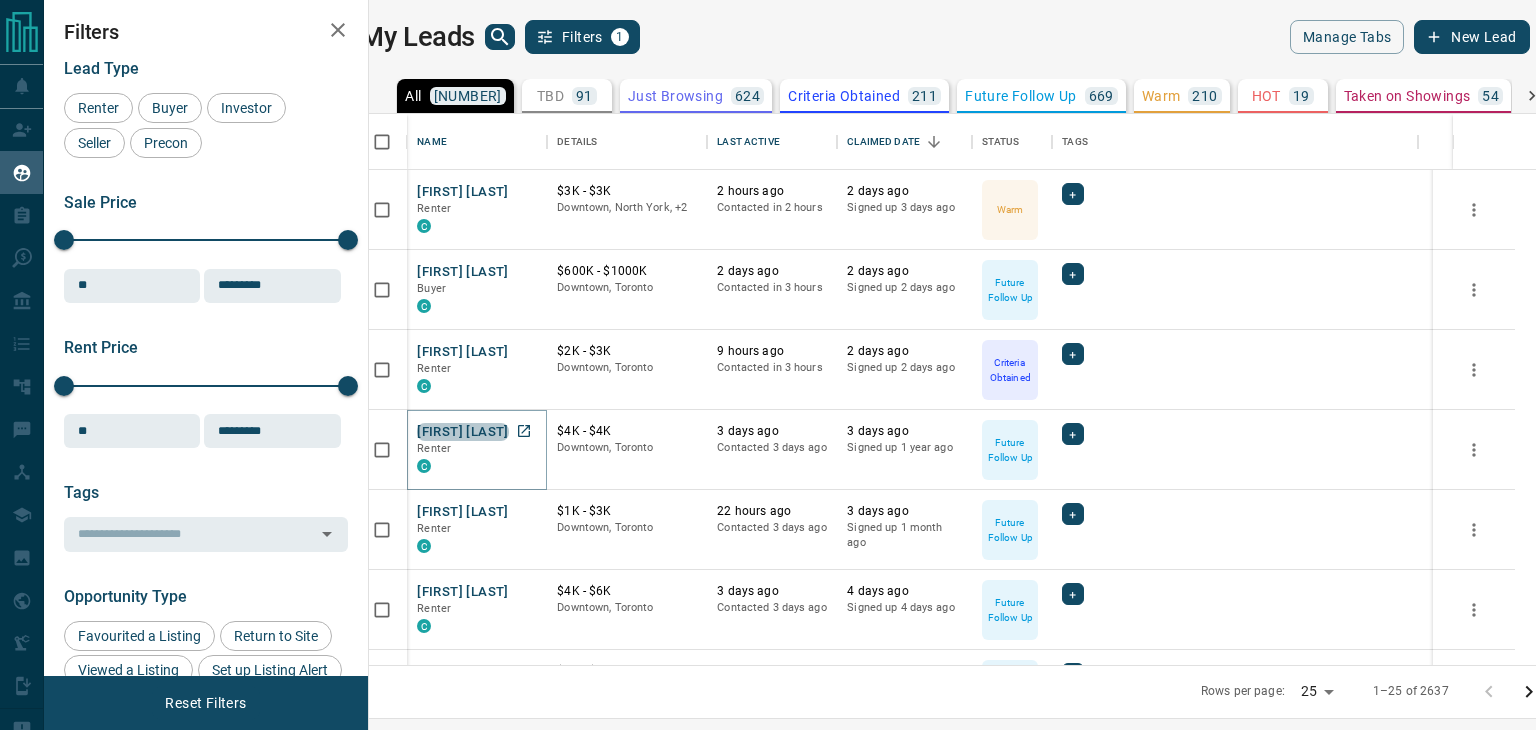 click on "[FIRST] [LAST]" at bounding box center [462, 432] 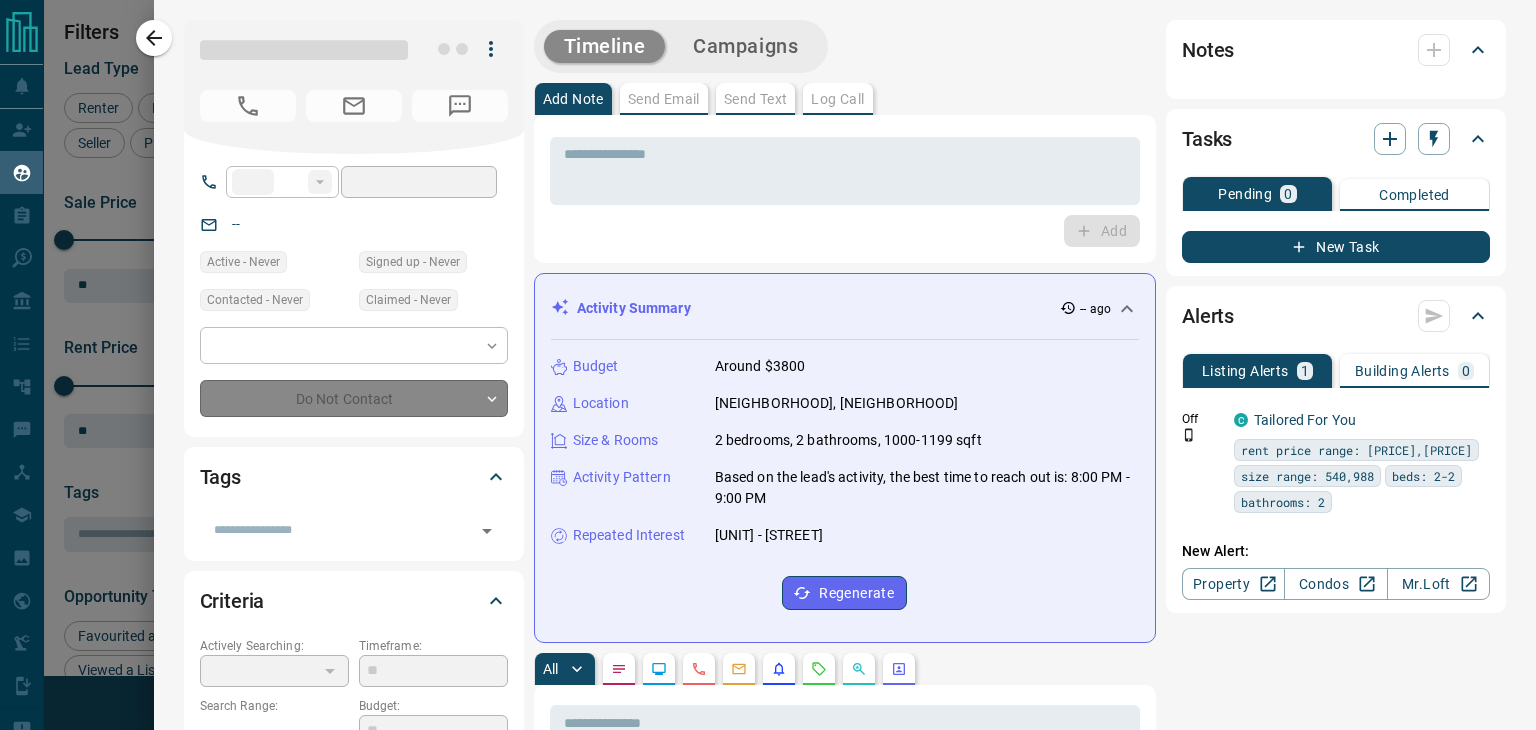 type on "**" 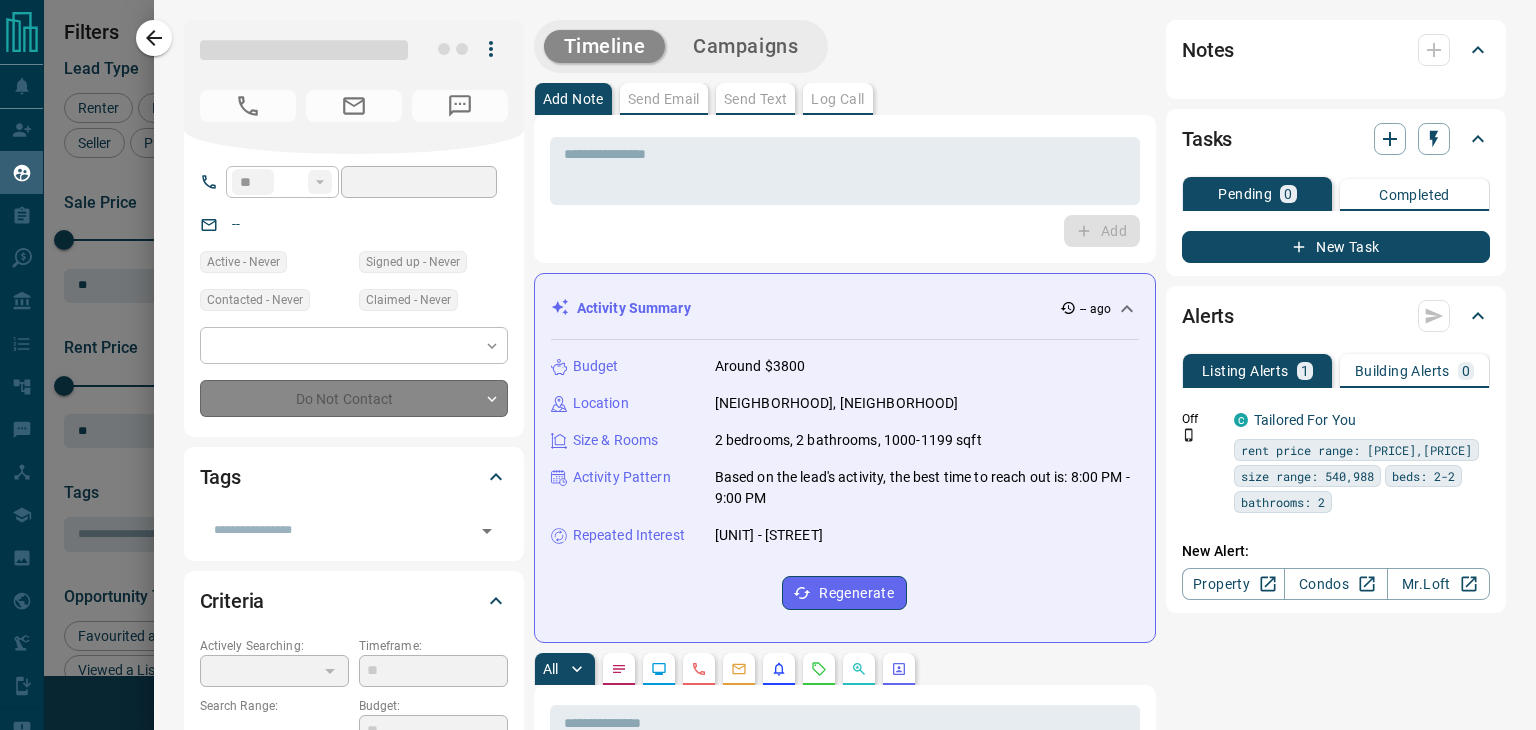 type on "**********" 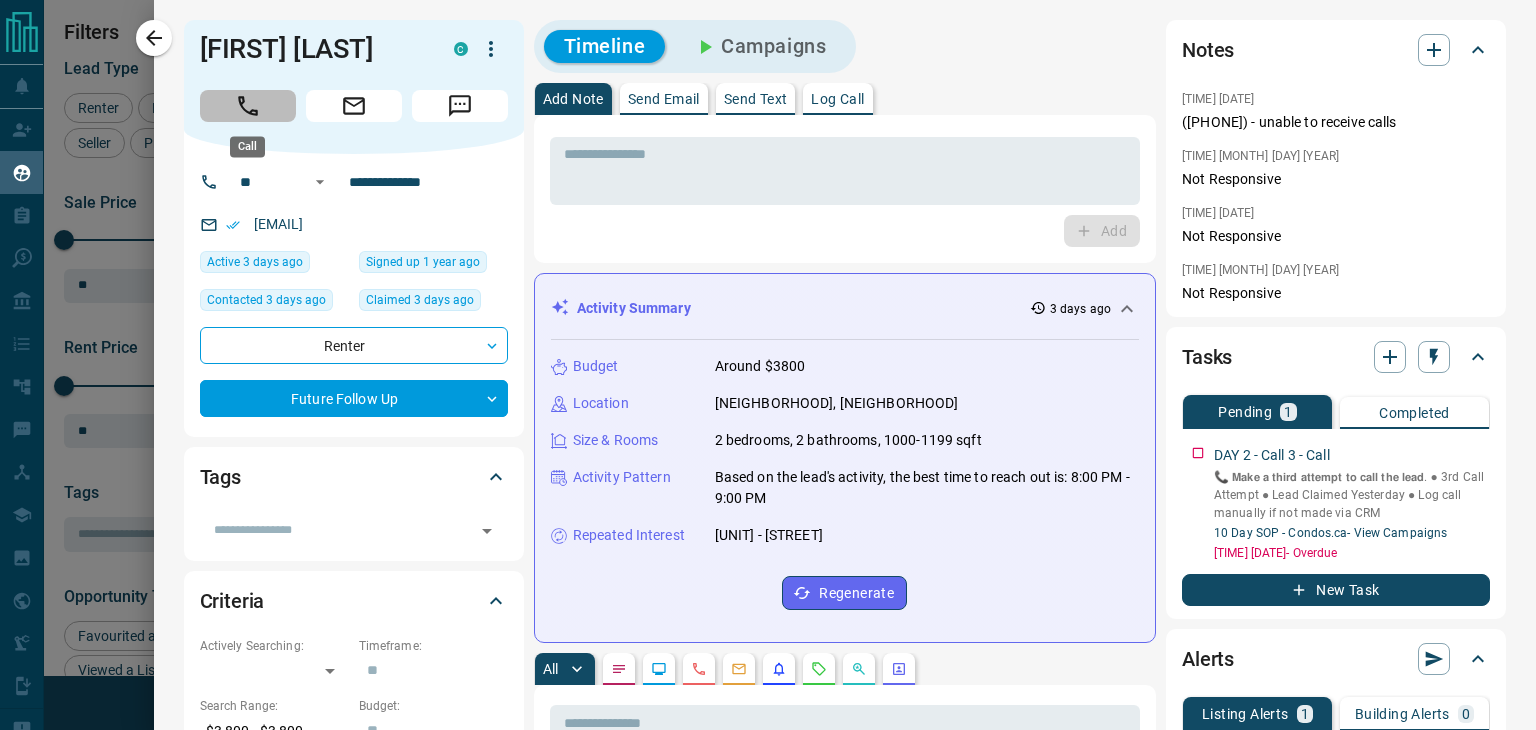 click 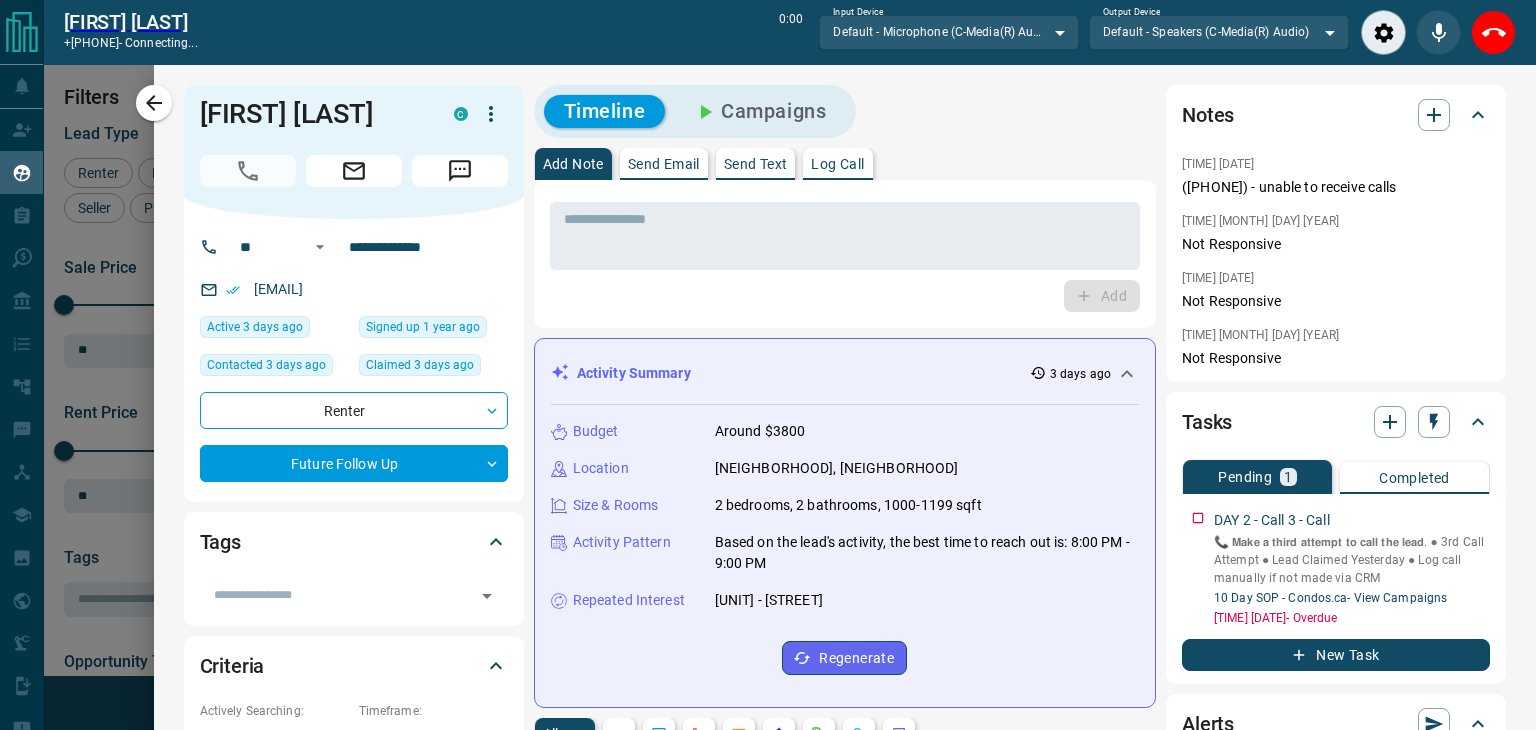 scroll, scrollTop: 473, scrollLeft: 1143, axis: both 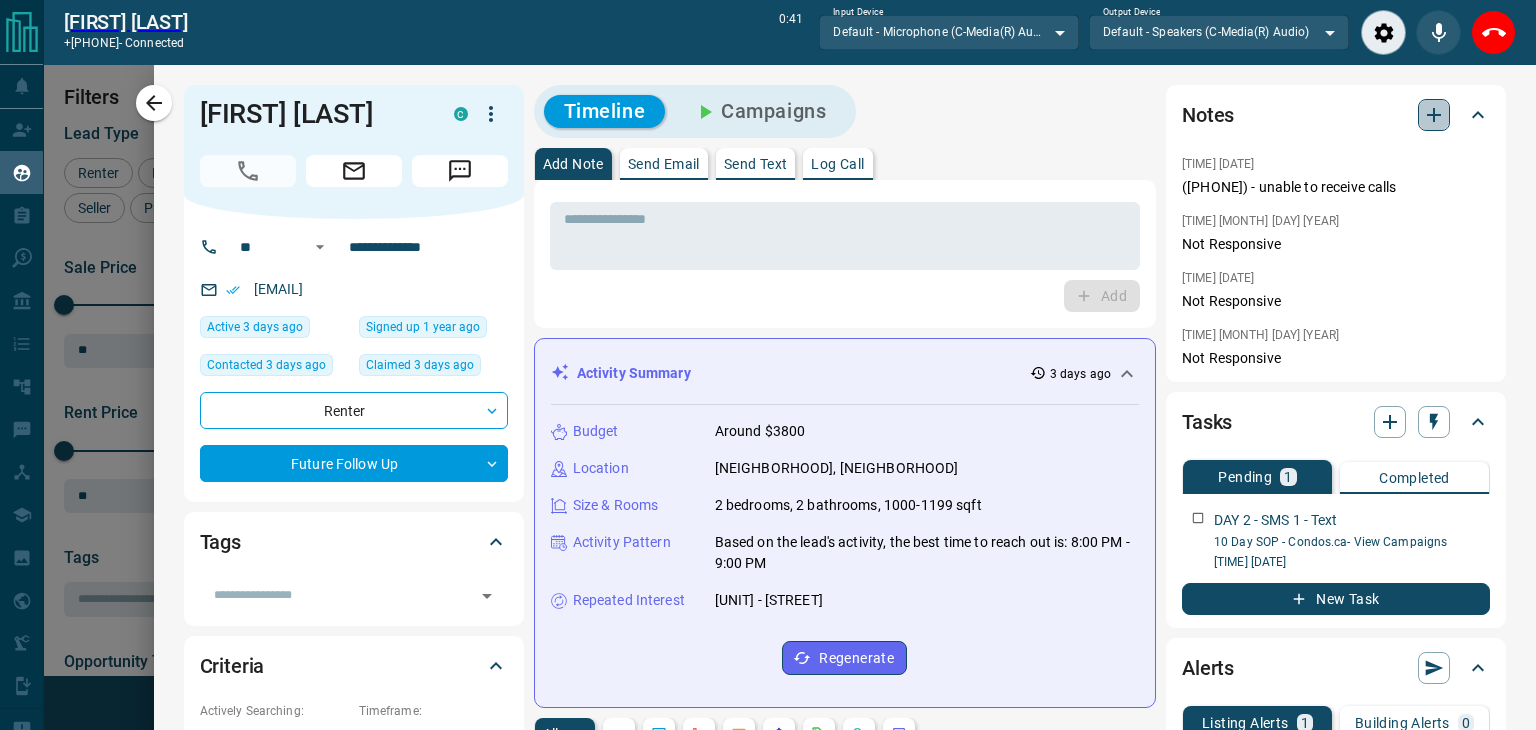 click 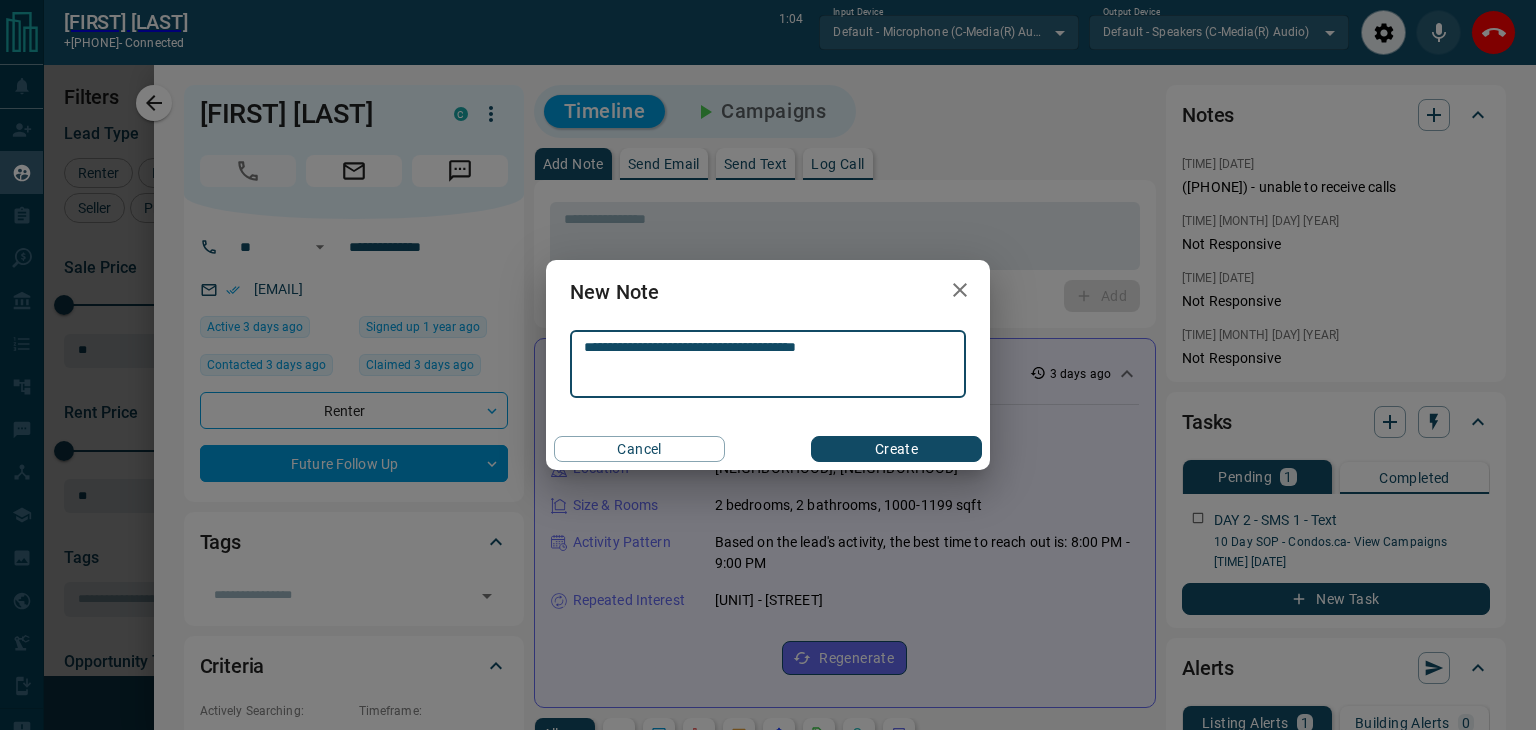 type on "**********" 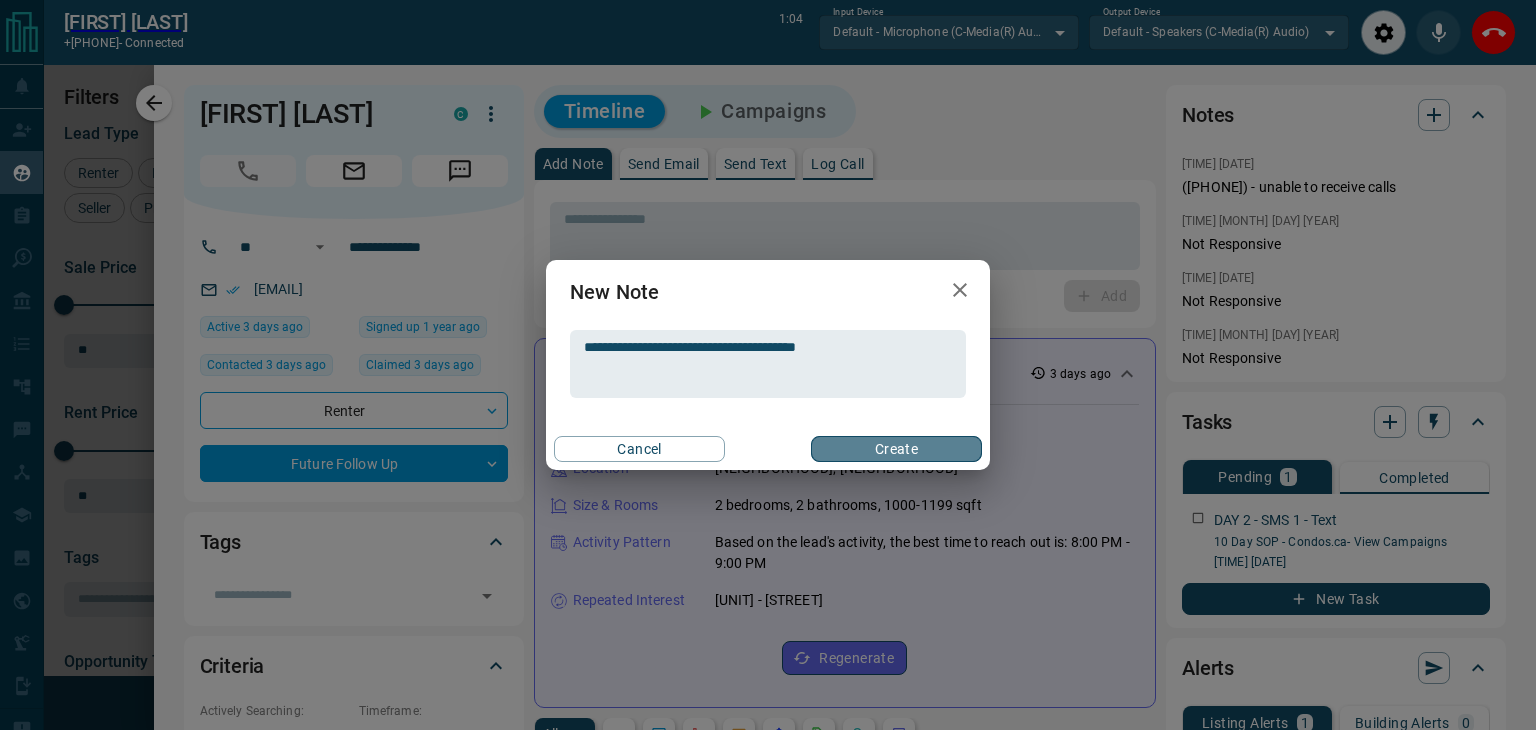 click on "Create" at bounding box center (896, 449) 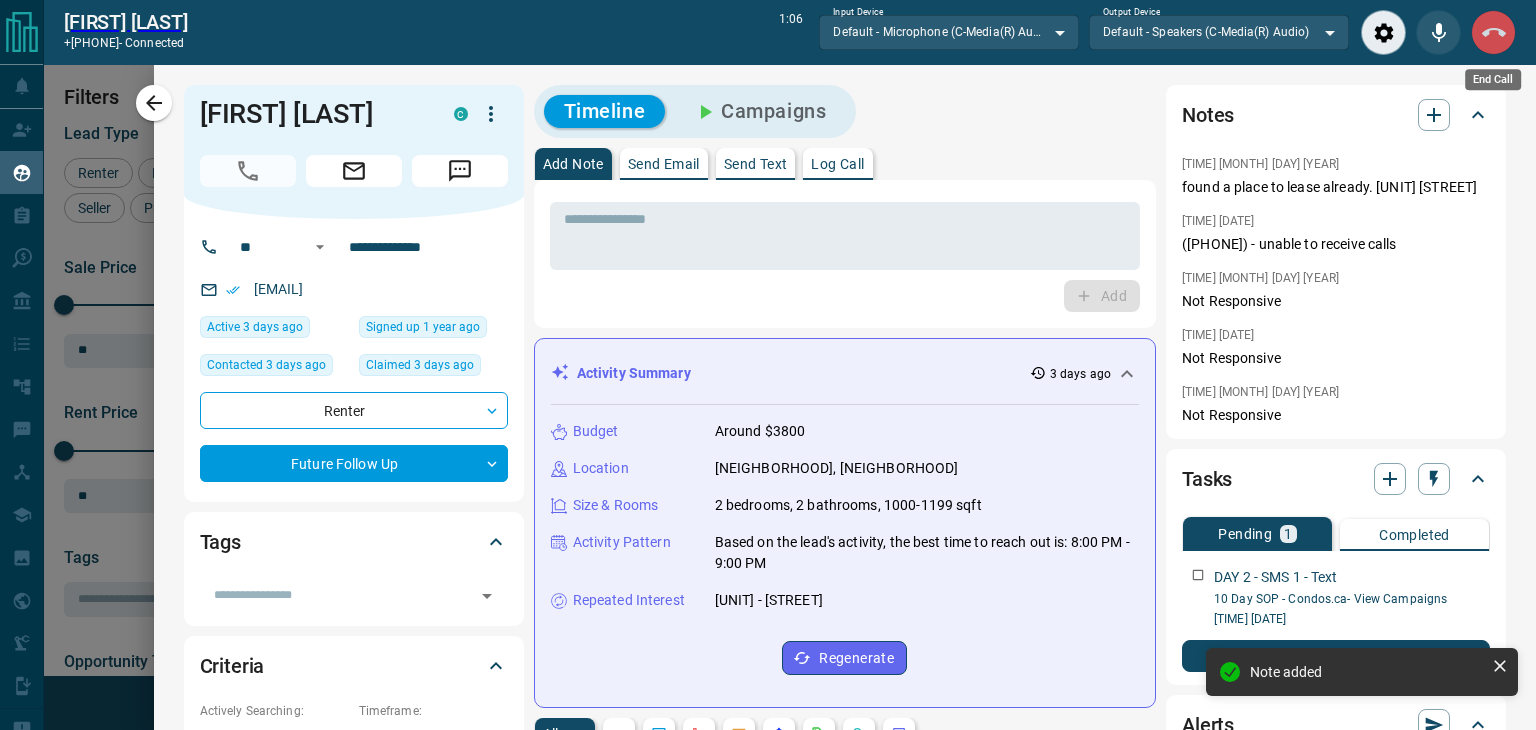 click at bounding box center [1493, 32] 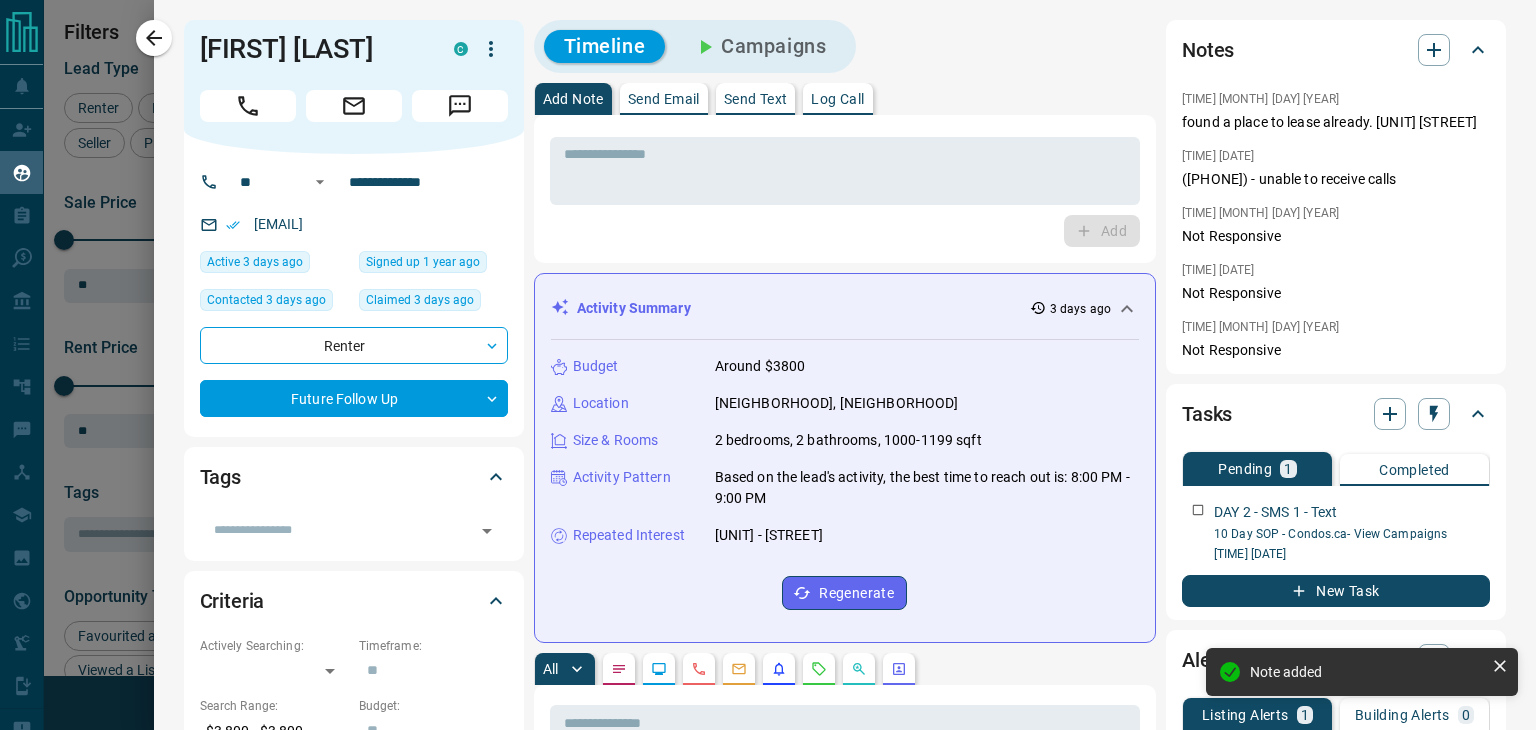 scroll, scrollTop: 16, scrollLeft: 16, axis: both 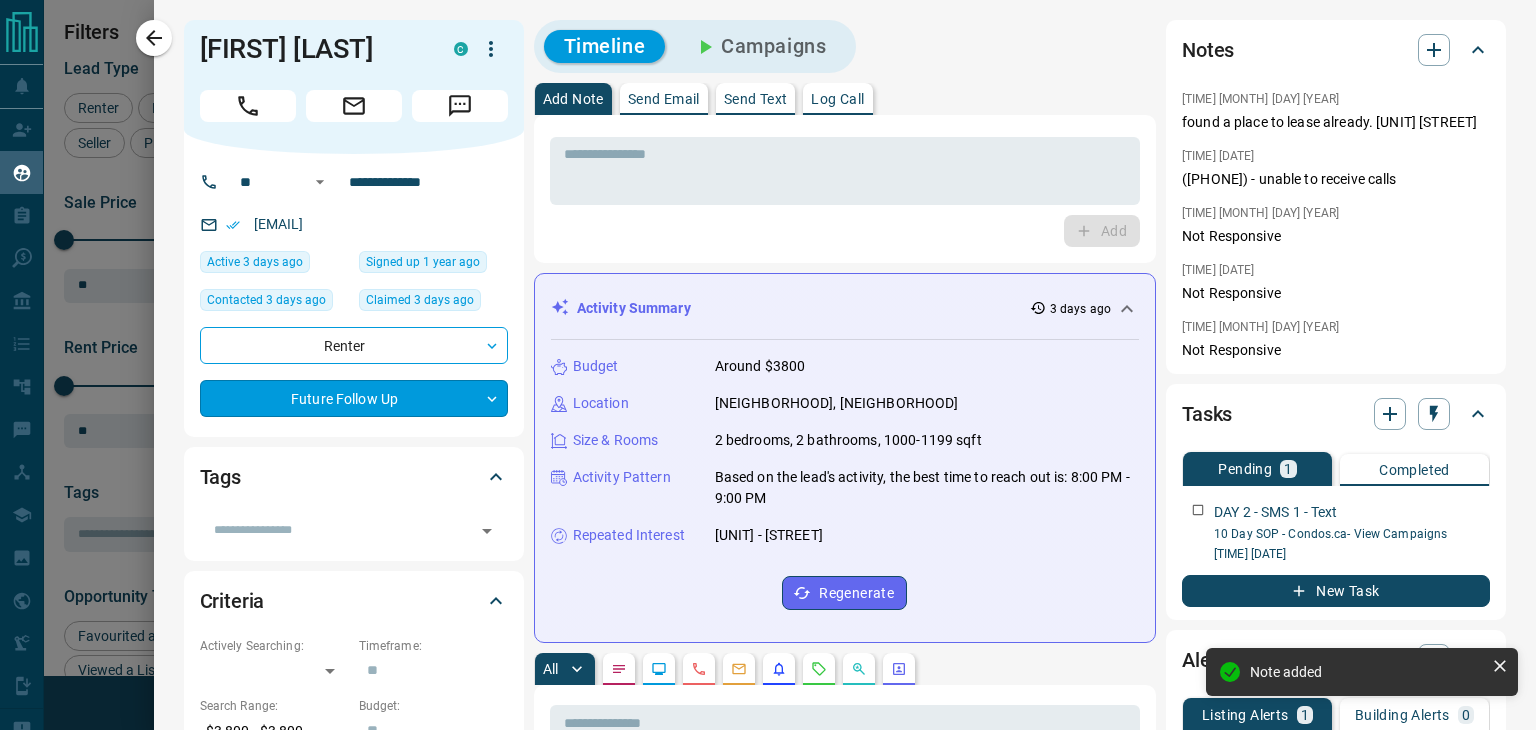 click on "Lead Transfers Claim Leads My Leads Tasks Opportunities Deals Campaigns Automations Messages Broker Bay Training Media Services Agent Resources Precon Worksheet Mobile Apps Disclosure Logout My Leads Filters [NUMBER] Manage Tabs New Lead All [NUMBER] TBD [NUMBER] Do Not Contact - Not Responsive [NUMBER] Bogus [NUMBER] Just Browsing [NUMBER] Criteria Obtained [NUMBER] Future Follow Up [NUMBER] Warm [NUMBER] HOT [NUMBER] Taken on Showings [NUMBER] Submitted Offer - Client [NUMBER] Name Details Last Active Claimed Date Status Tags [FIRST] [LAST] Renter [PRICE] [CITY], Toronto [NUMBER] week ago Contacted [NUMBER] weeks ago [NUMBER] hours ago Signed up [NUMBER] month ago Client + [FIRST] [LAST] Buyer [PRICE] Brampton [NUMBER] days ago Contacted [NUMBER] hour ago [NUMBER] days ago Signed up [NUMBER] days ago Future Follow Up + [FIRST] [LAST] Buyer [PRICE] [CITY], Toronto [NUMBER] days ago Contacted [NUMBER] hour ago [NUMBER] days ago Signed up [NUMBER] days ago Bogus + [FIRST] [LAST] Renter [PRICE] [CITY], [CITY], +[NUMBER] [NUMBER] hours ago Contacted in [NUMBER] hours [NUMBER] days ago Signed up [NUMBER] days ago Warm + [FIRST] [LAST] Buyer [PRICE] [NUMBER] days ago" at bounding box center (768, 352) 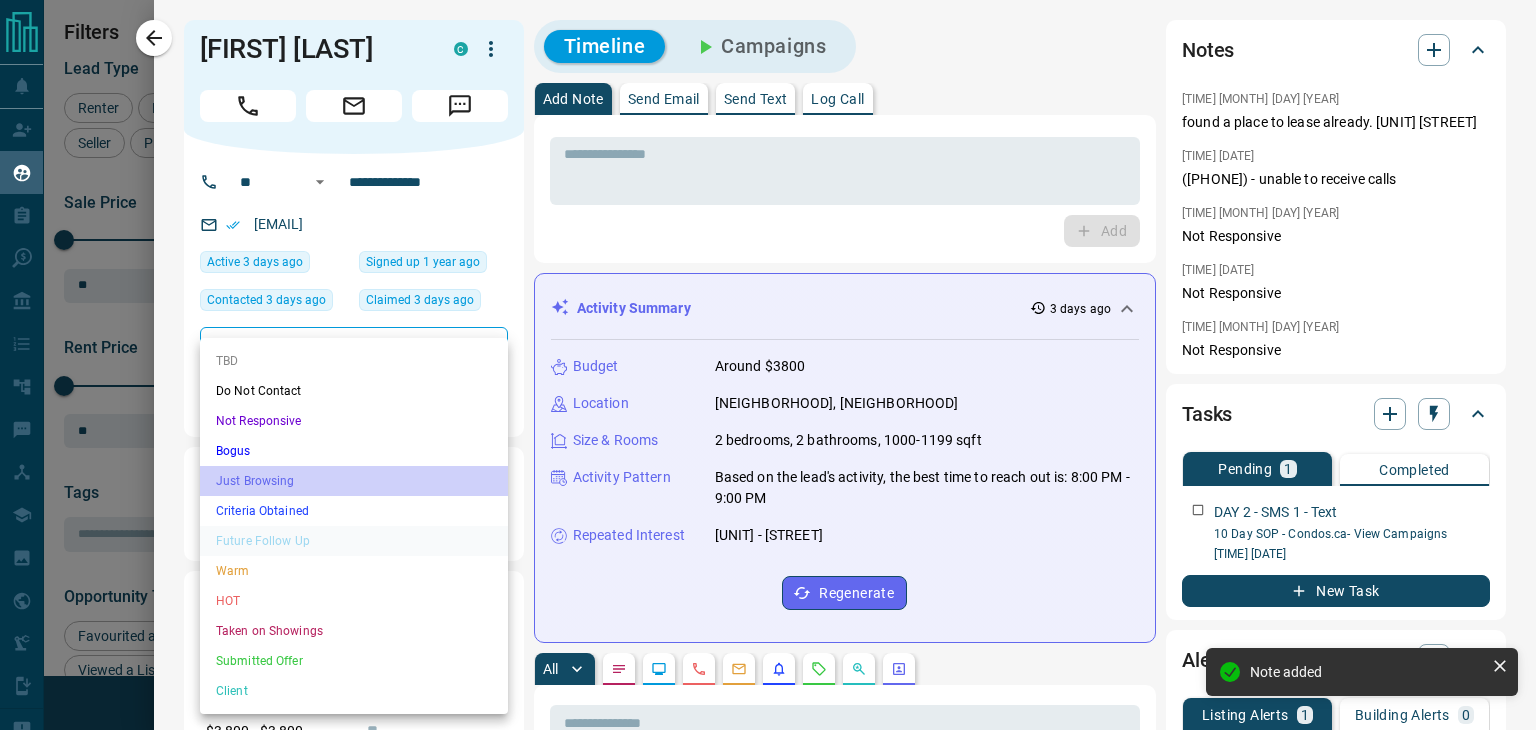 click on "Just Browsing" at bounding box center [354, 481] 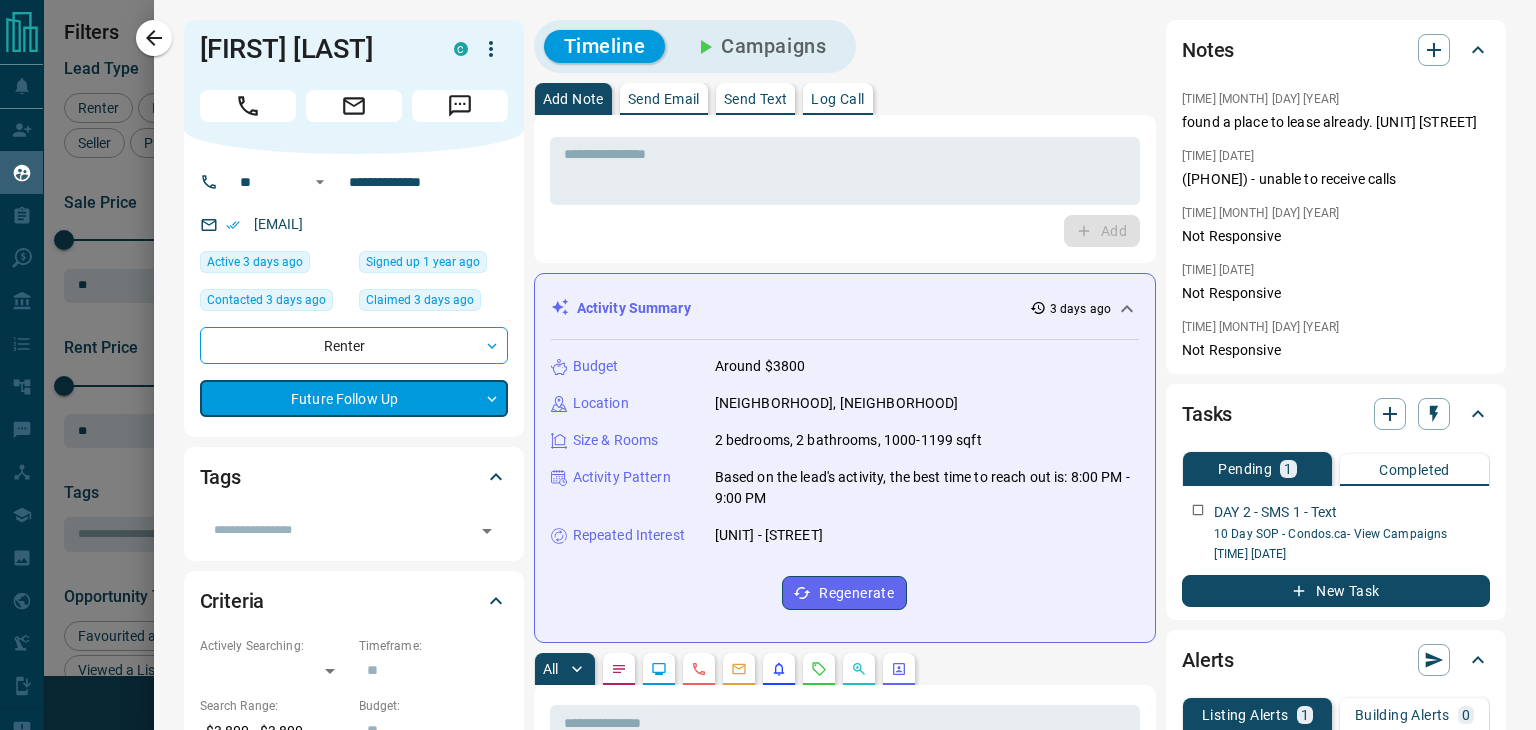 type on "*" 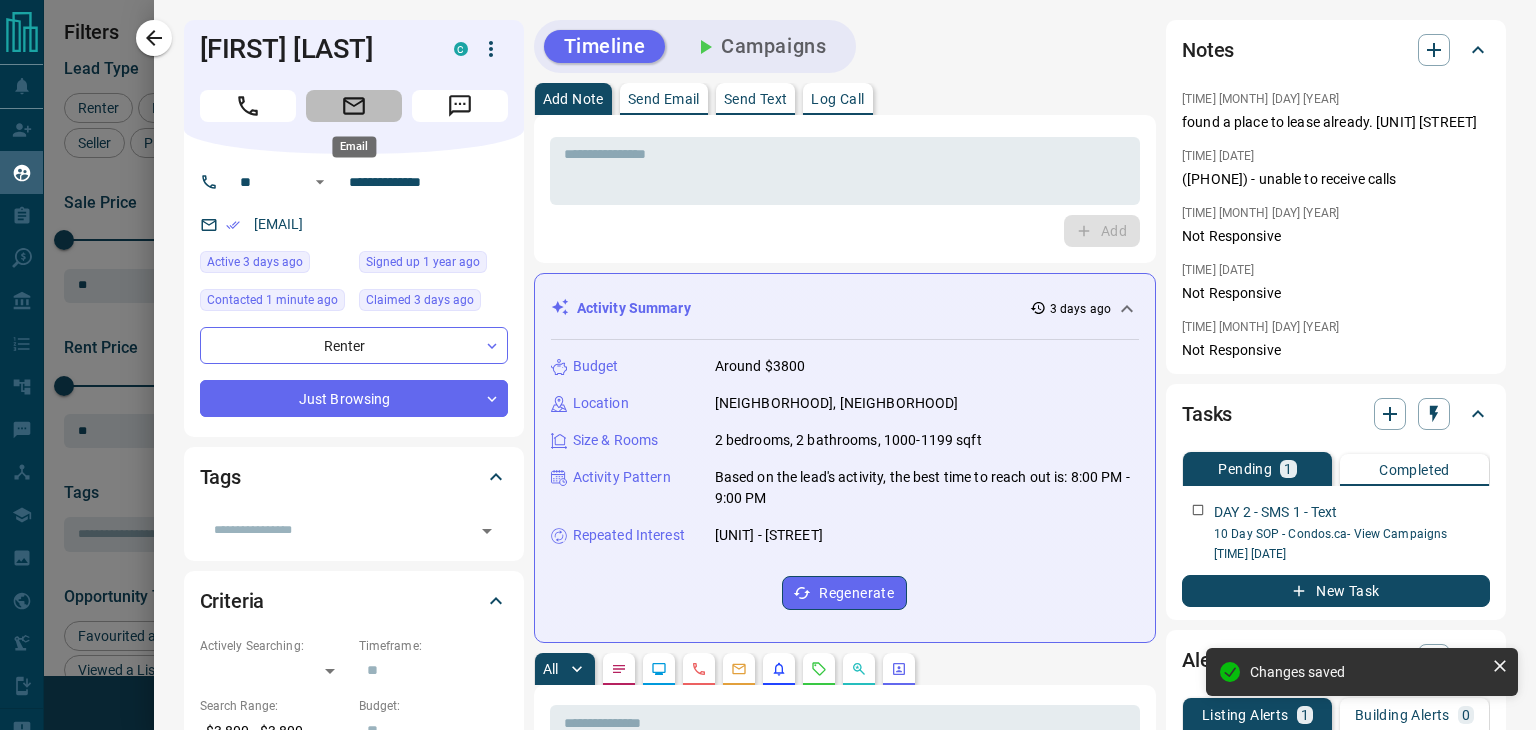 click at bounding box center [354, 106] 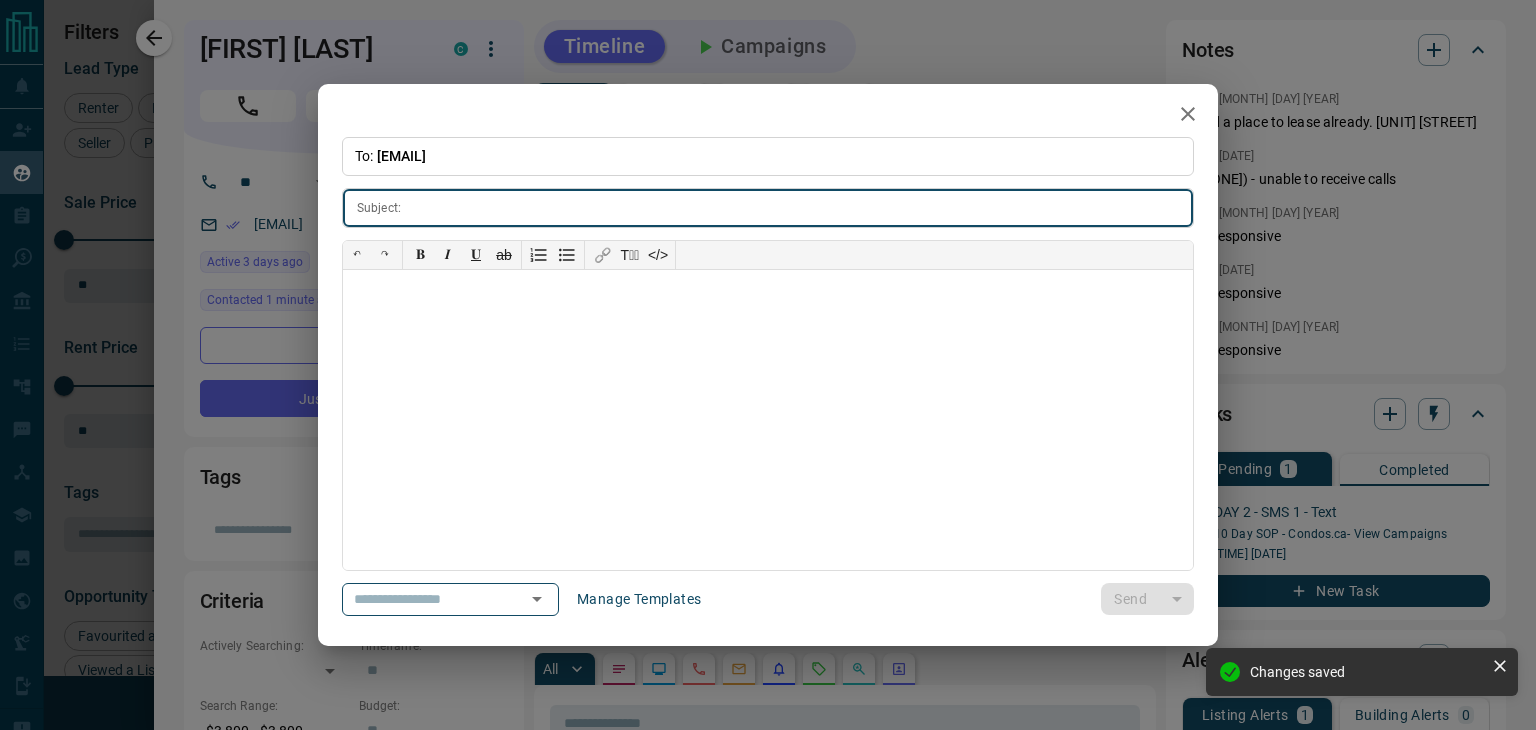 scroll, scrollTop: 1219, scrollLeft: 0, axis: vertical 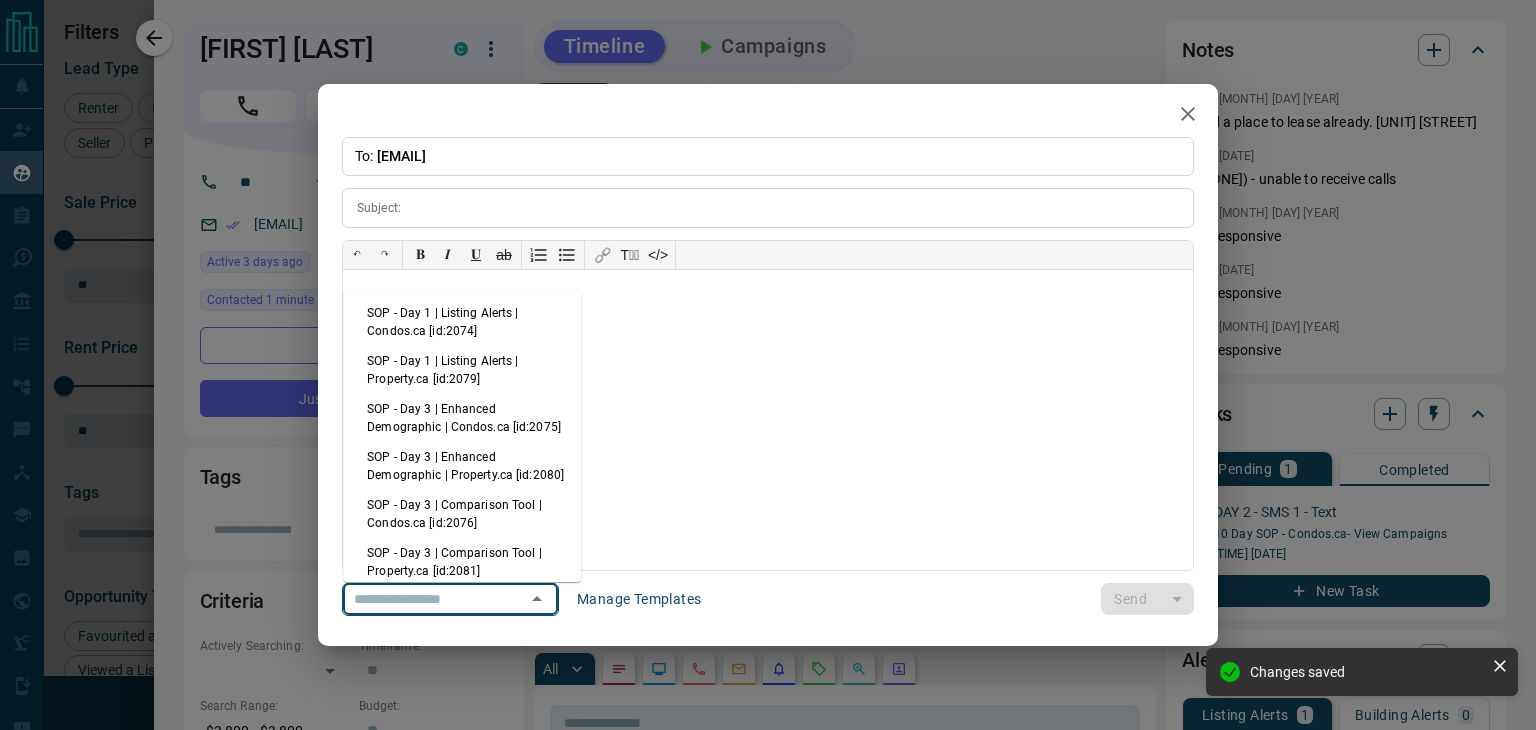 click at bounding box center [422, 599] 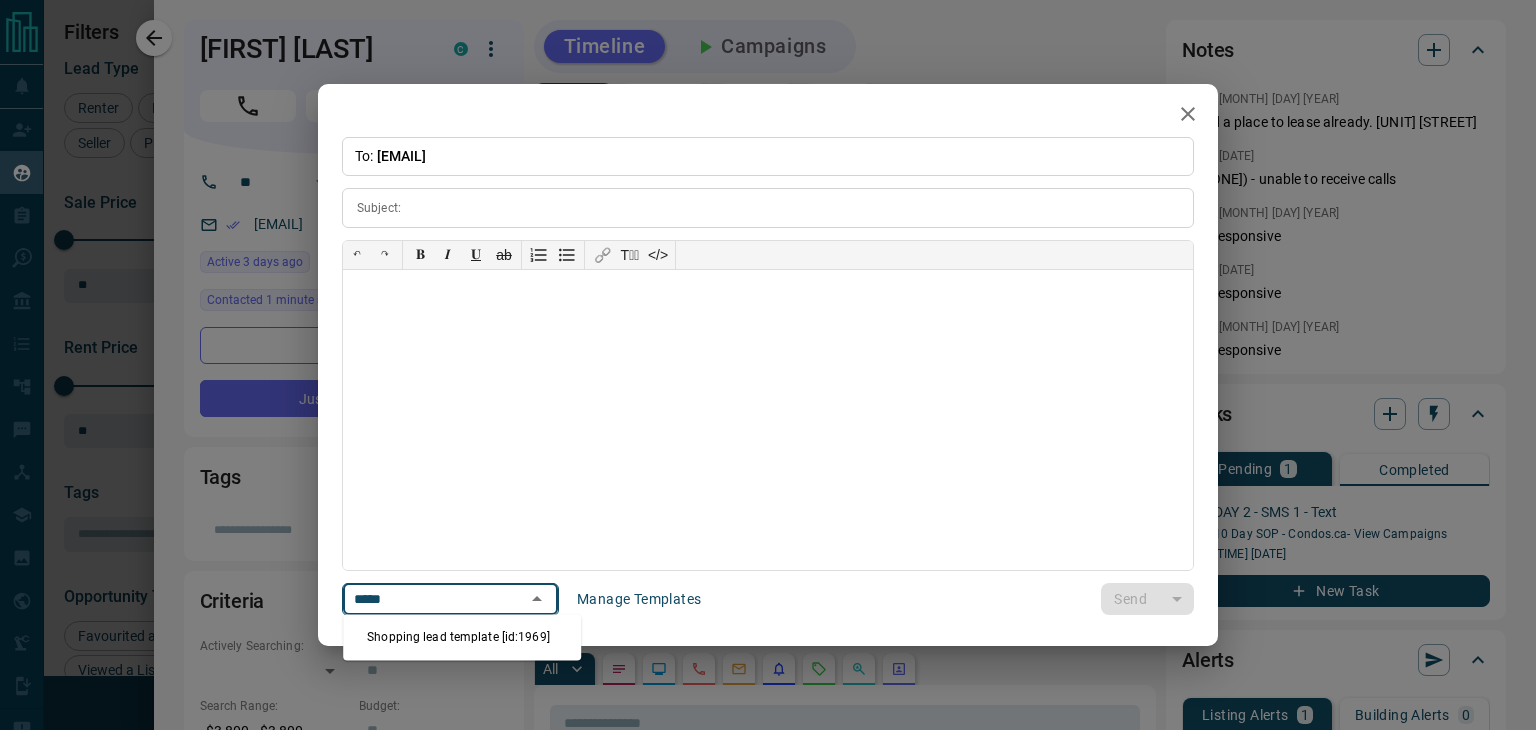 click on "Shopping lead template [id:1969]" at bounding box center [462, 637] 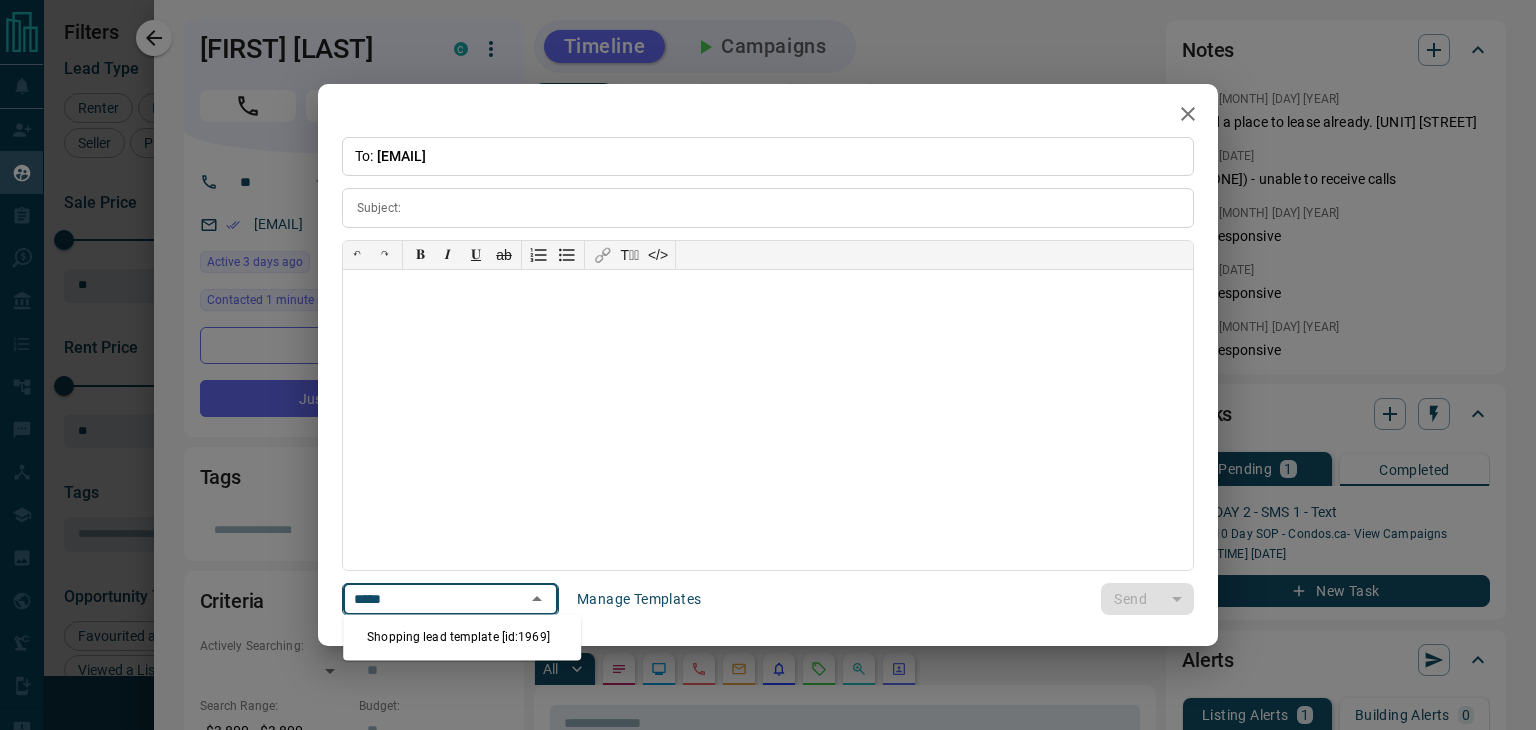 type on "**********" 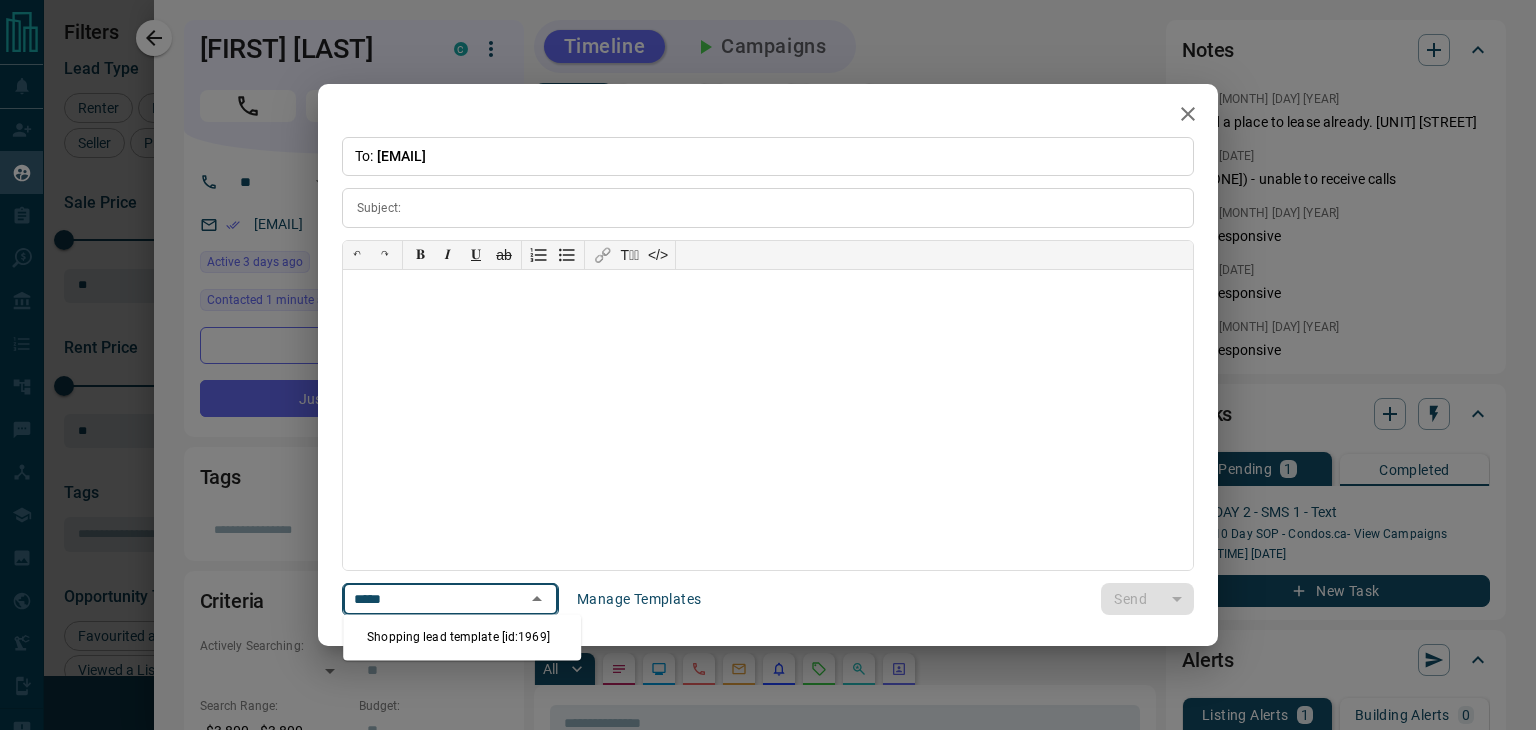type on "**********" 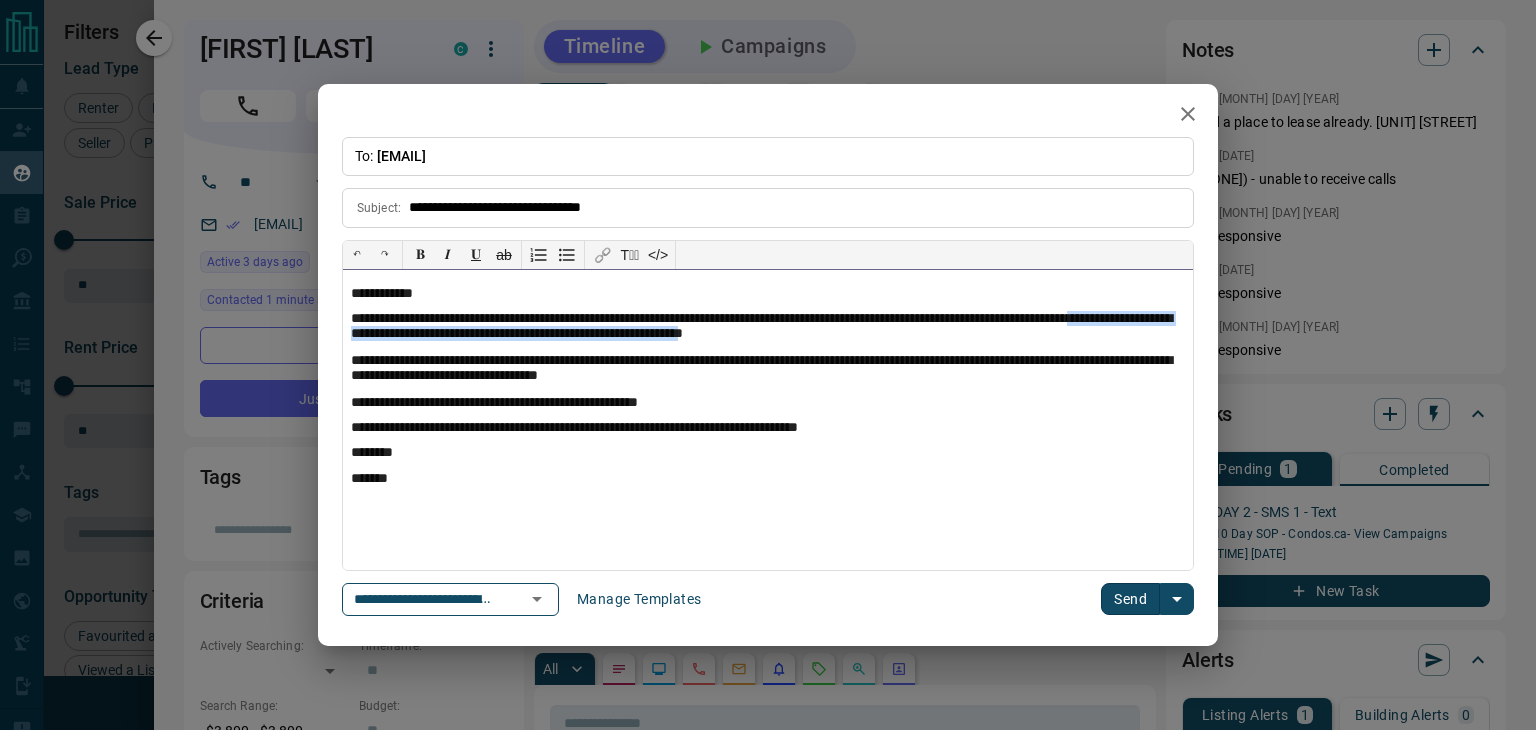 drag, startPoint x: 405, startPoint y: 333, endPoint x: 947, endPoint y: 310, distance: 542.4878 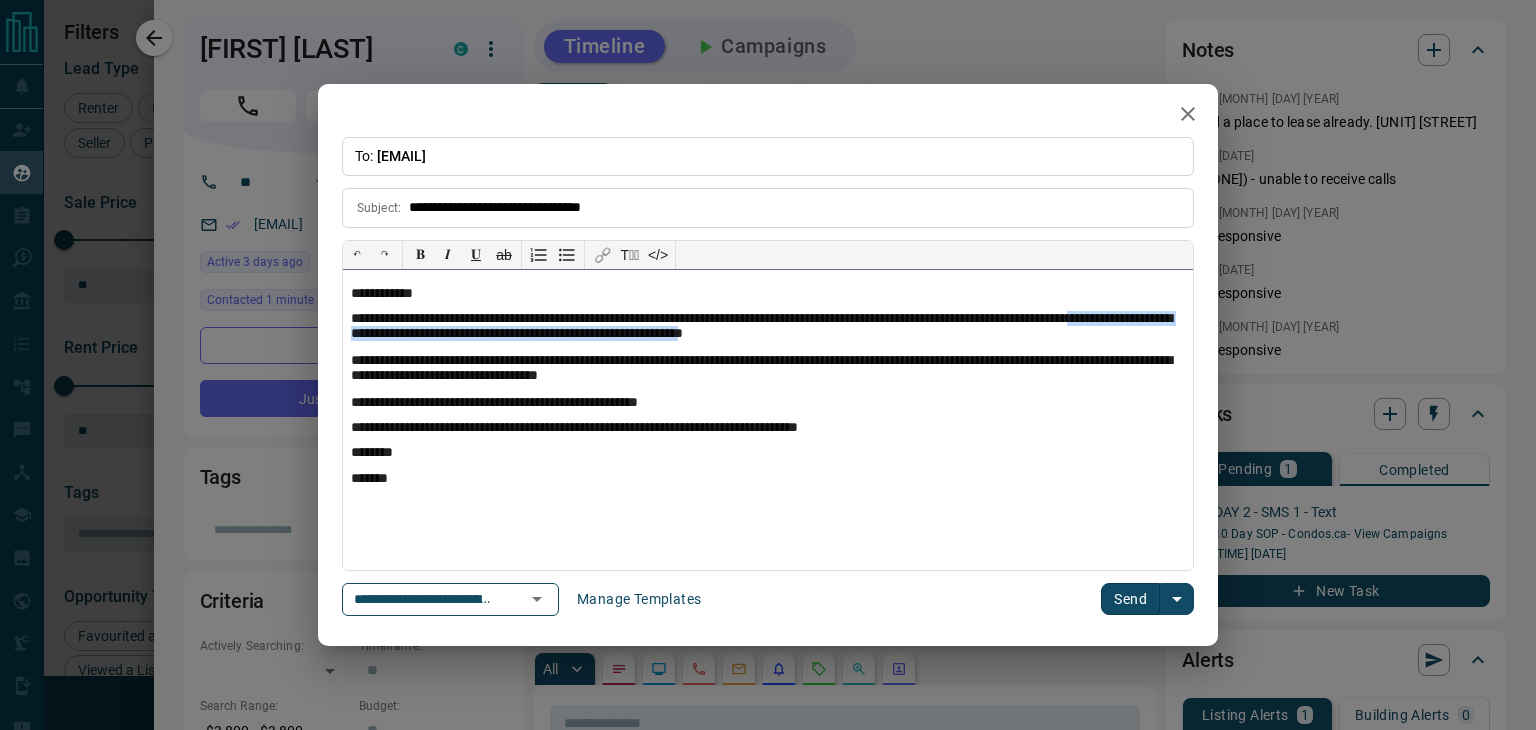 click on "**********" at bounding box center [768, 328] 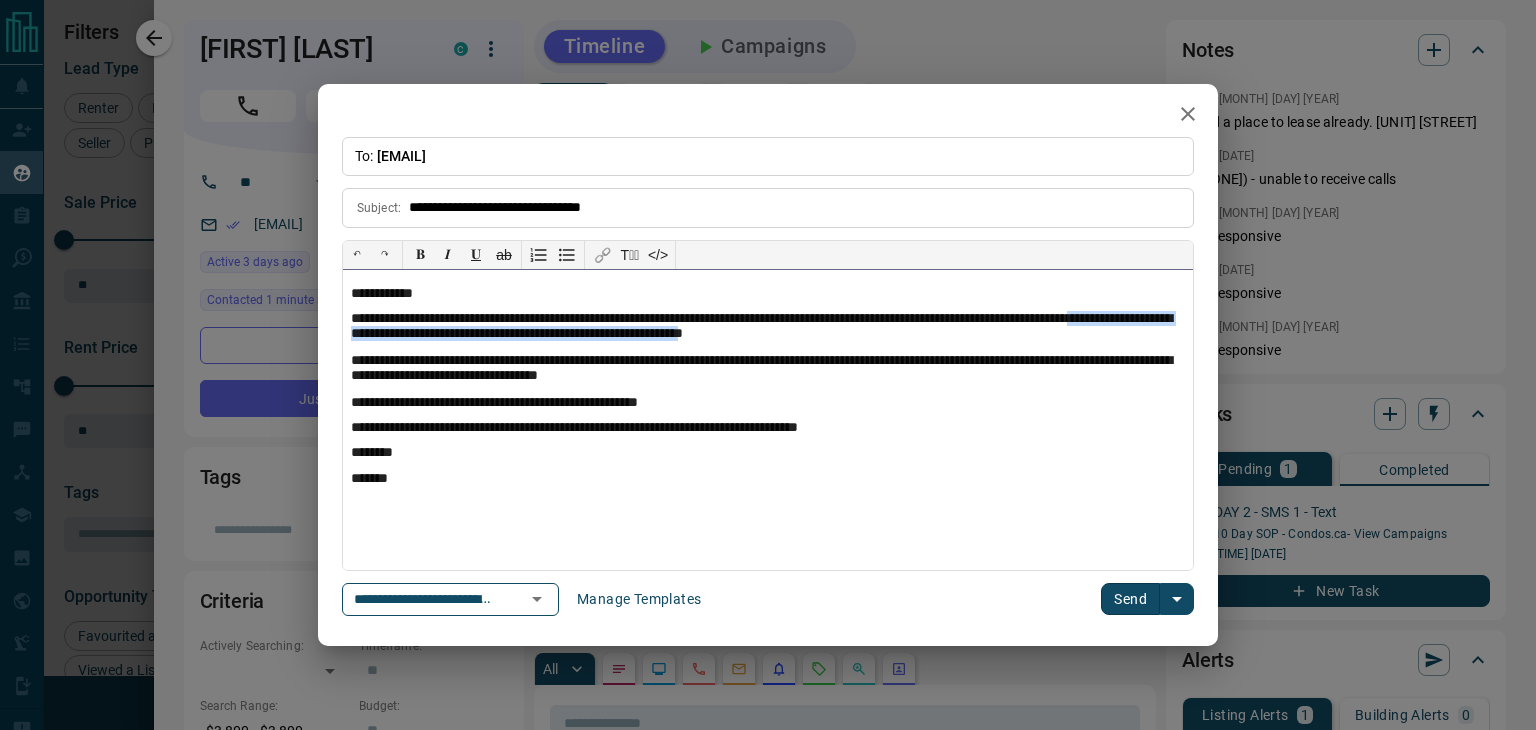type 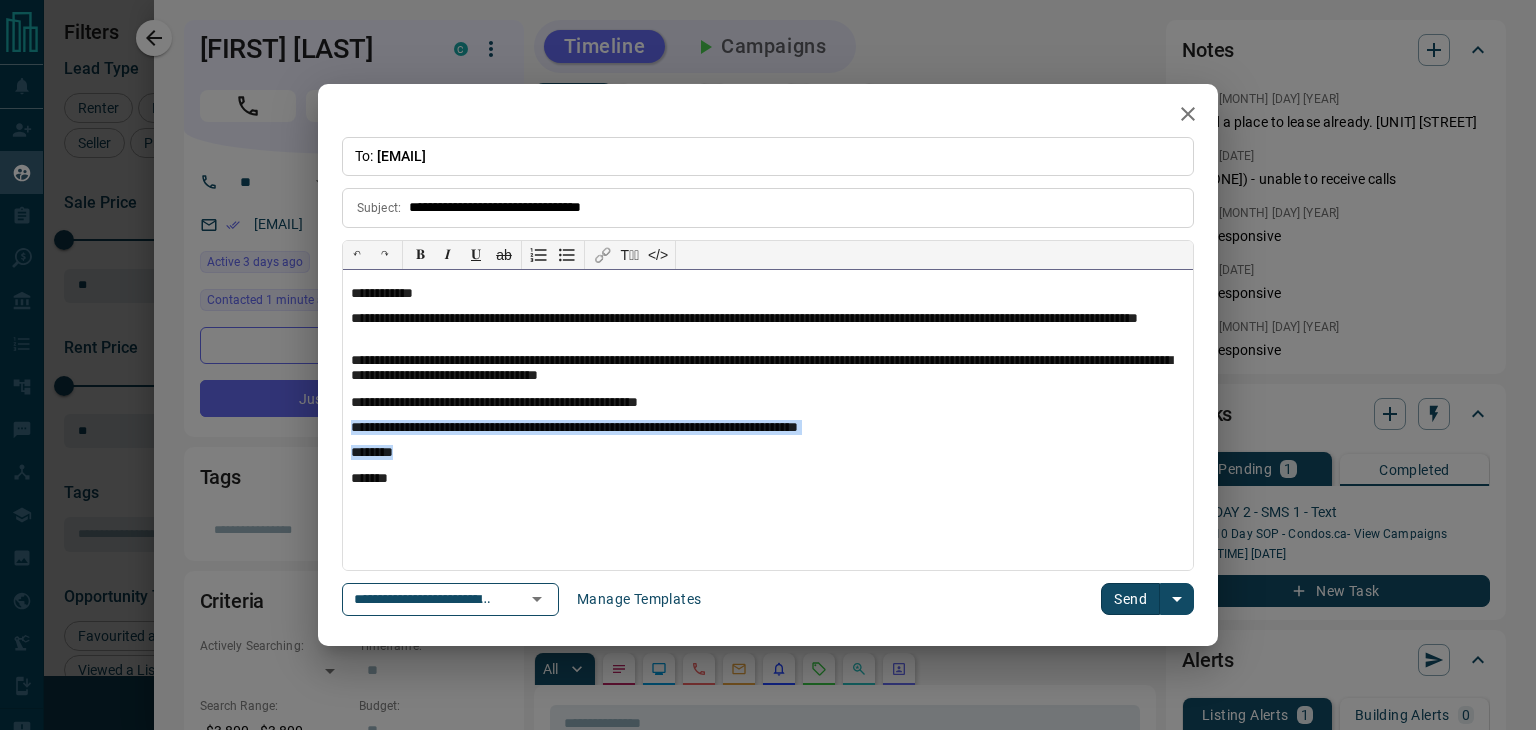 drag, startPoint x: 904, startPoint y: 444, endPoint x: 283, endPoint y: 423, distance: 621.355 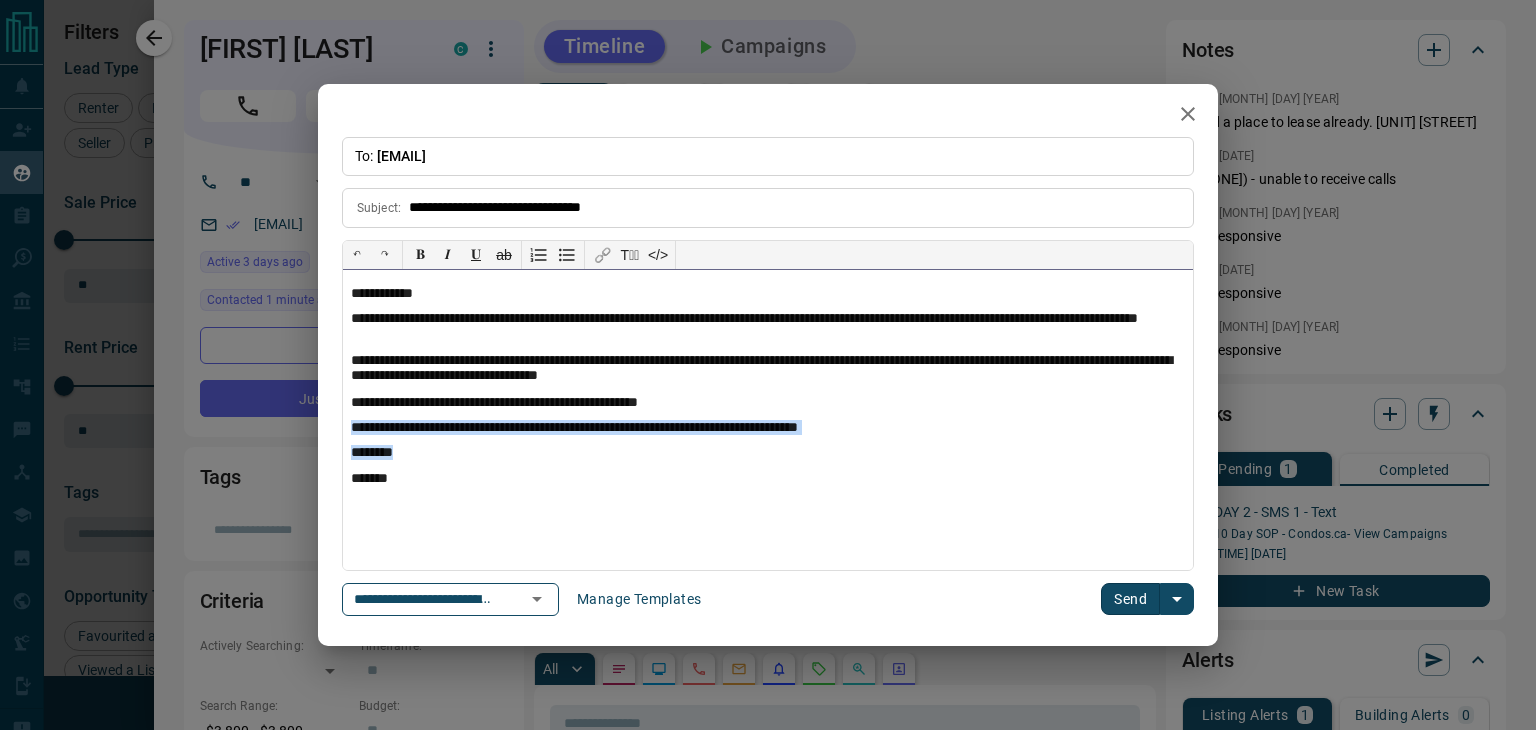 click on "**********" at bounding box center (768, 365) 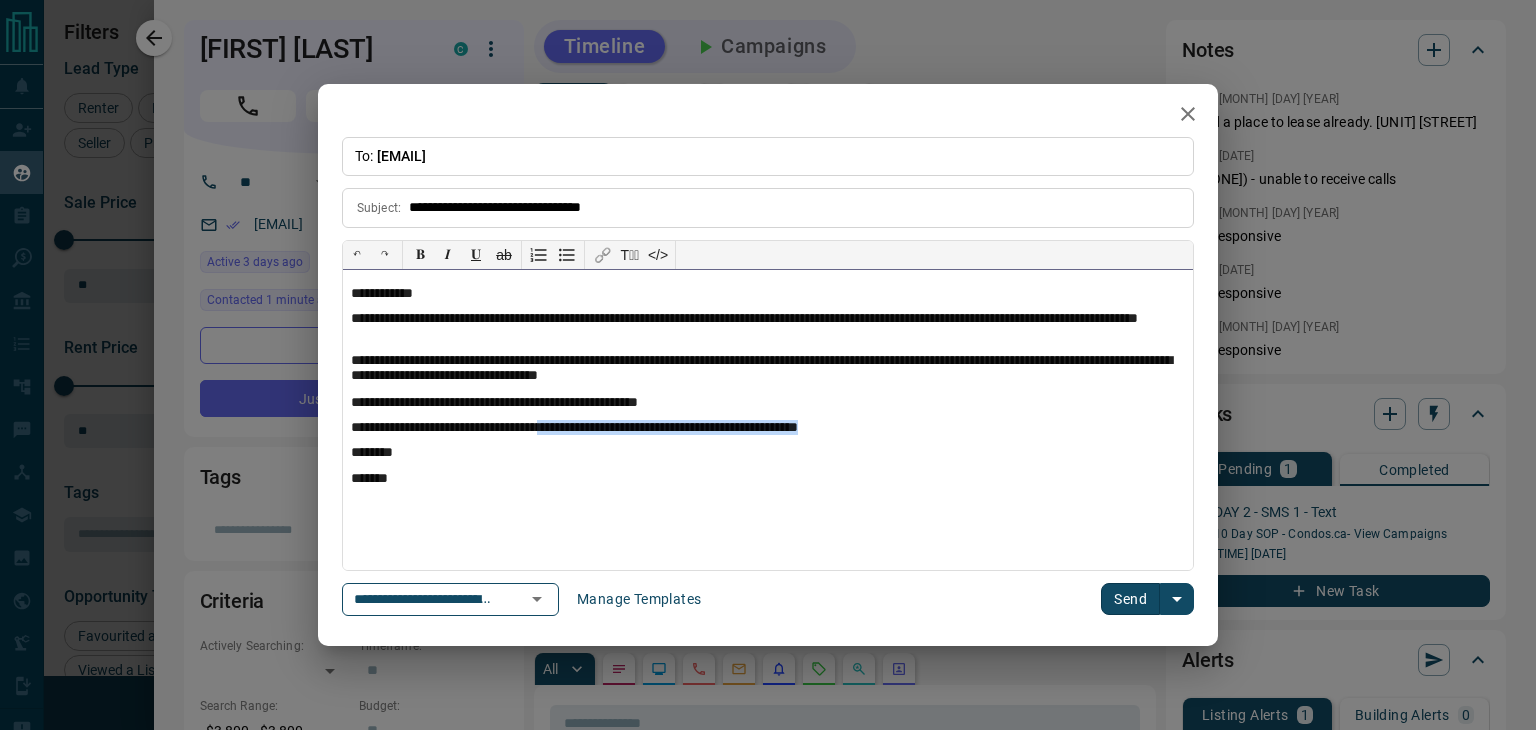 drag, startPoint x: 563, startPoint y: 429, endPoint x: 889, endPoint y: 429, distance: 326 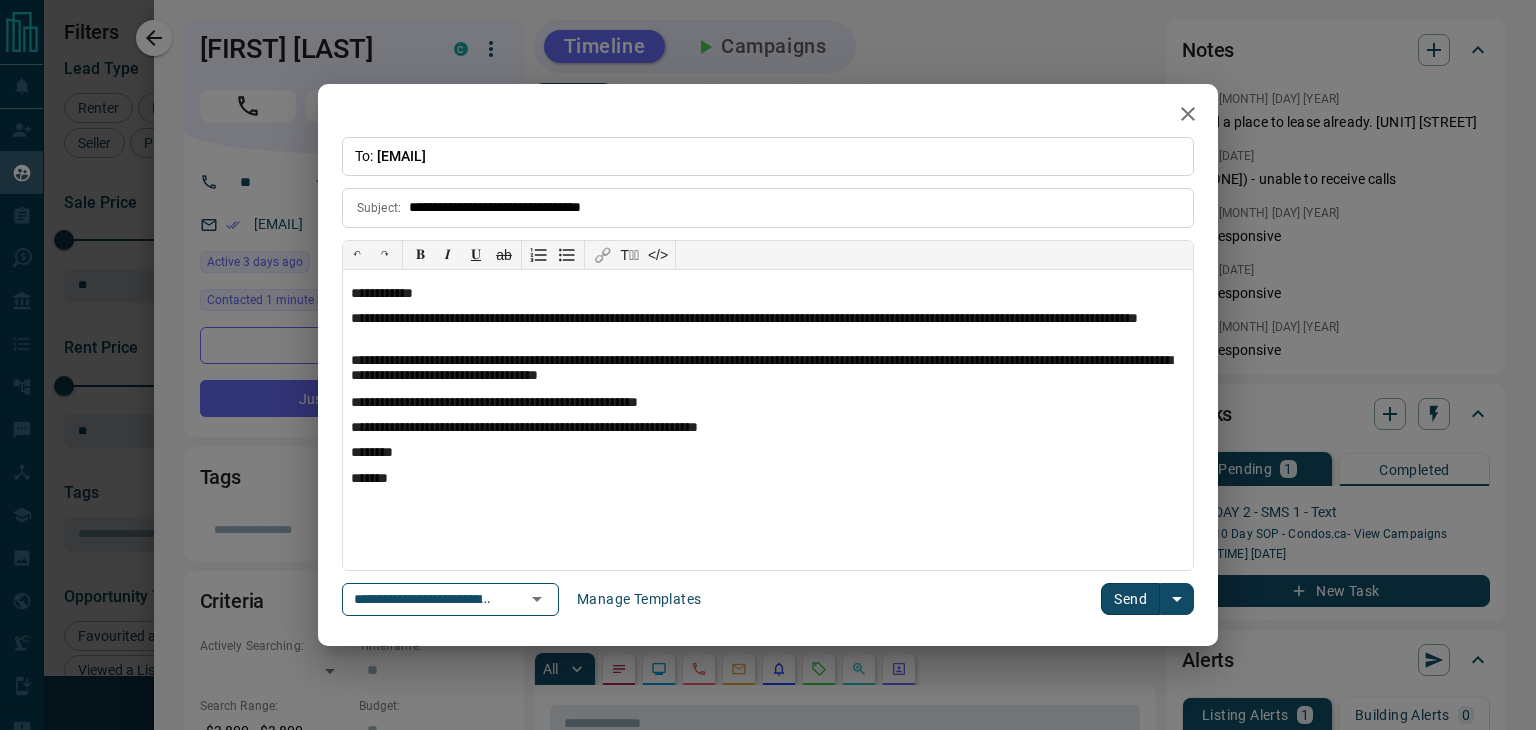 click on "Send" at bounding box center (1130, 599) 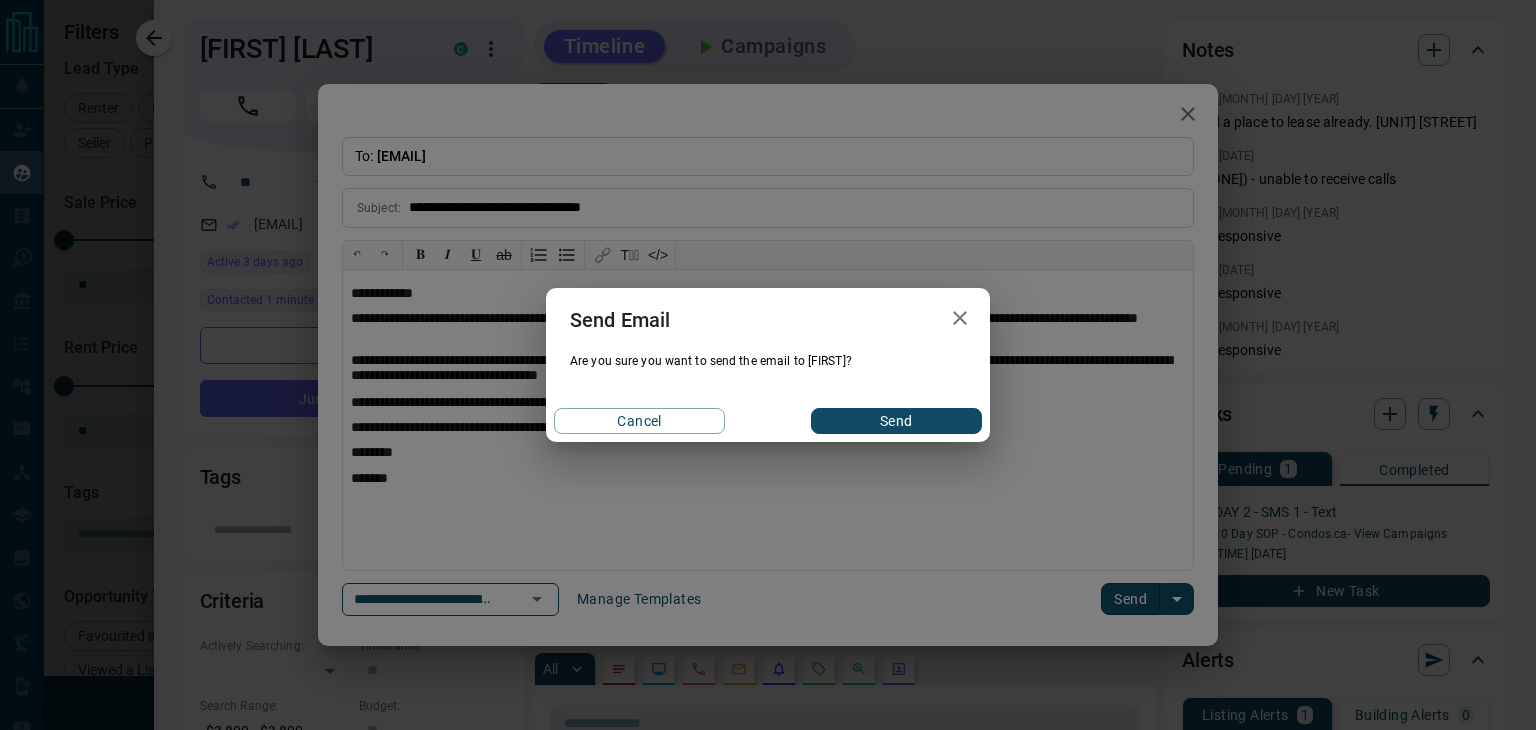 click on "Send" at bounding box center [896, 421] 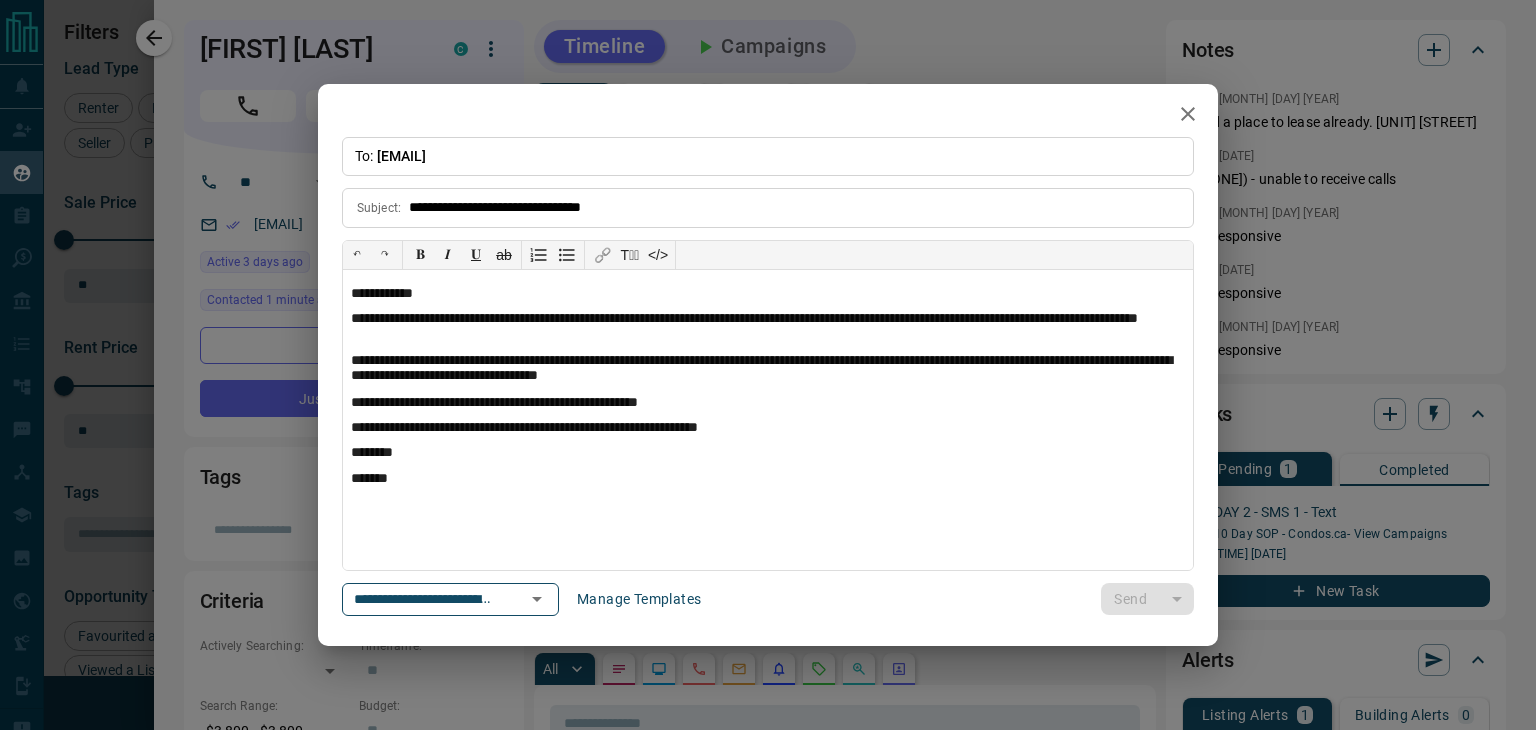 type 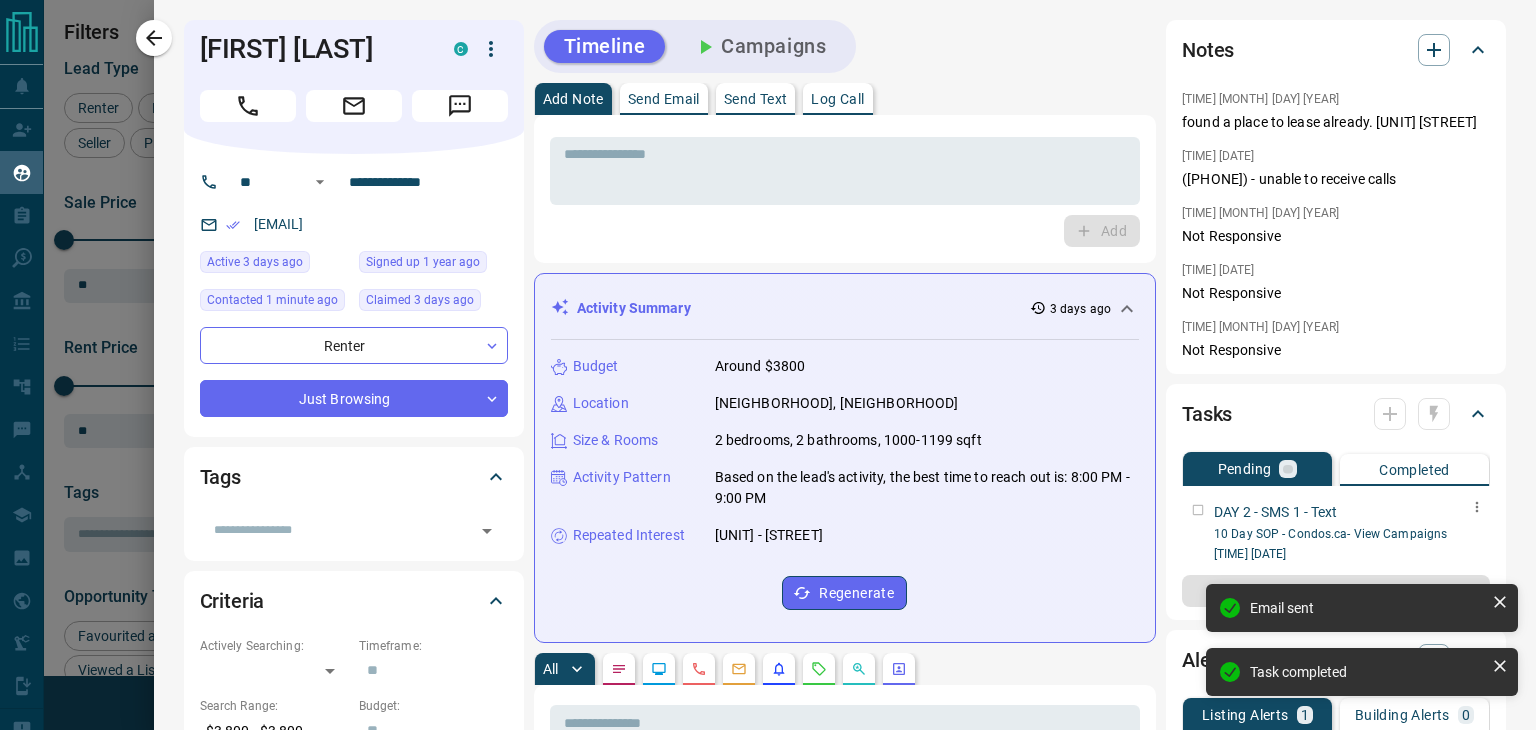 scroll, scrollTop: 1438, scrollLeft: 0, axis: vertical 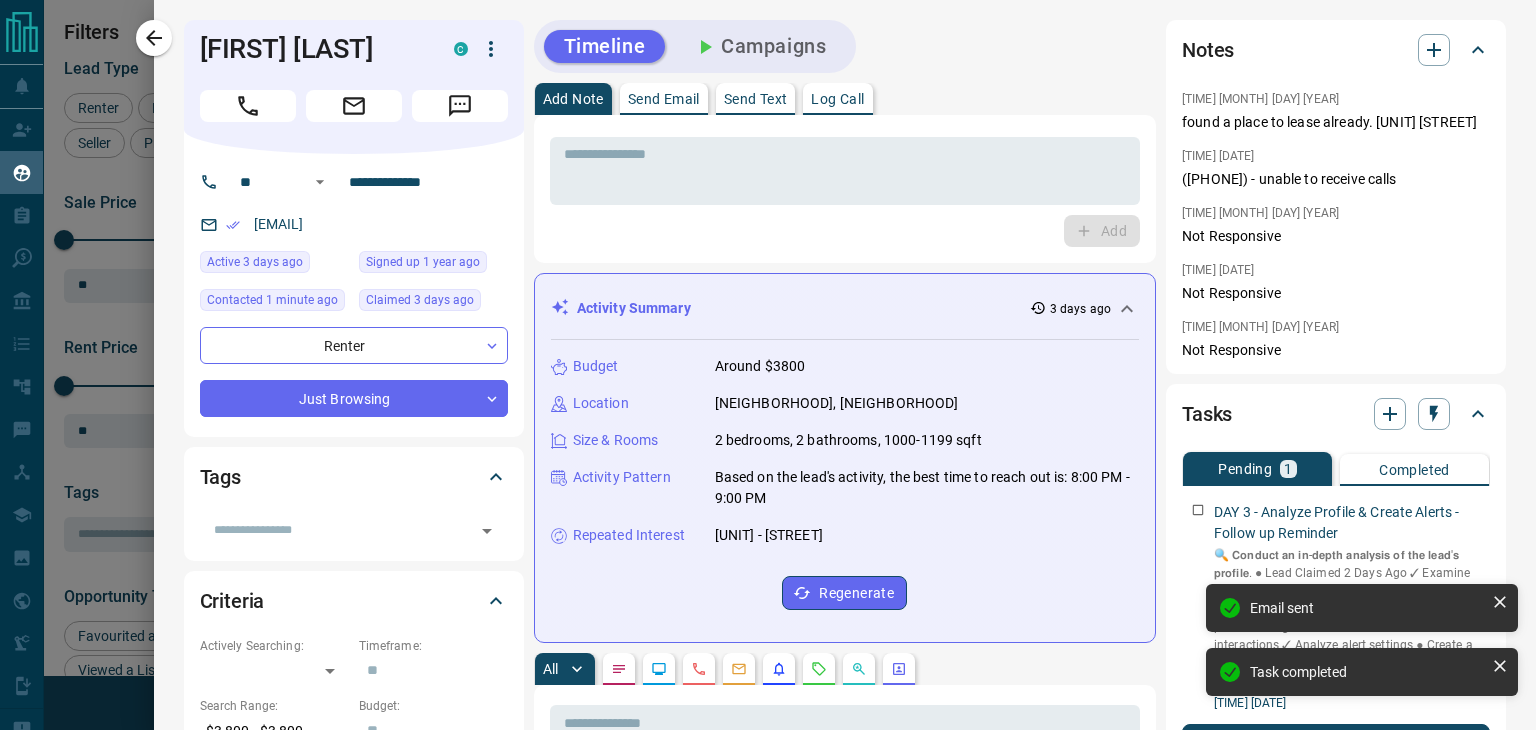 click on "Campaigns" at bounding box center (759, 46) 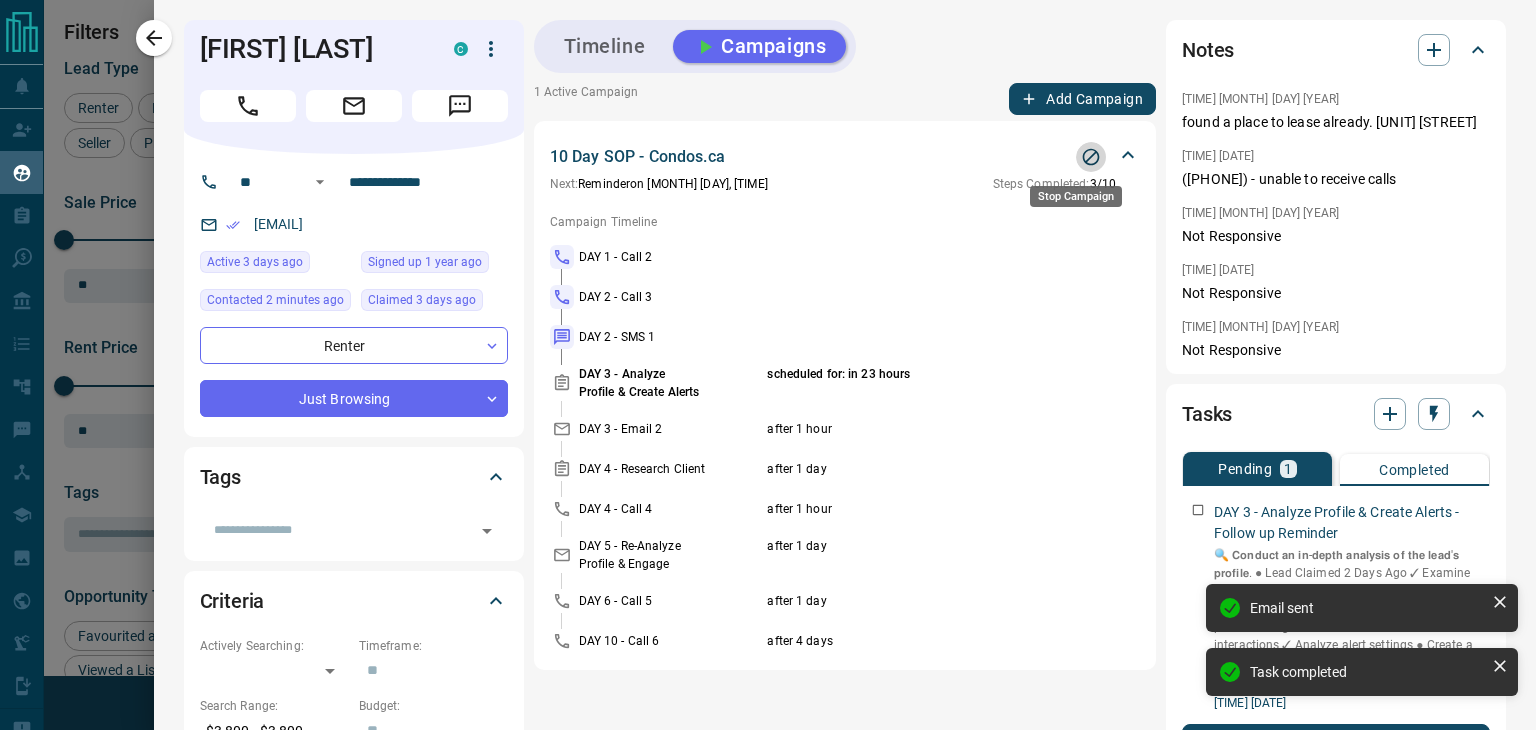 click 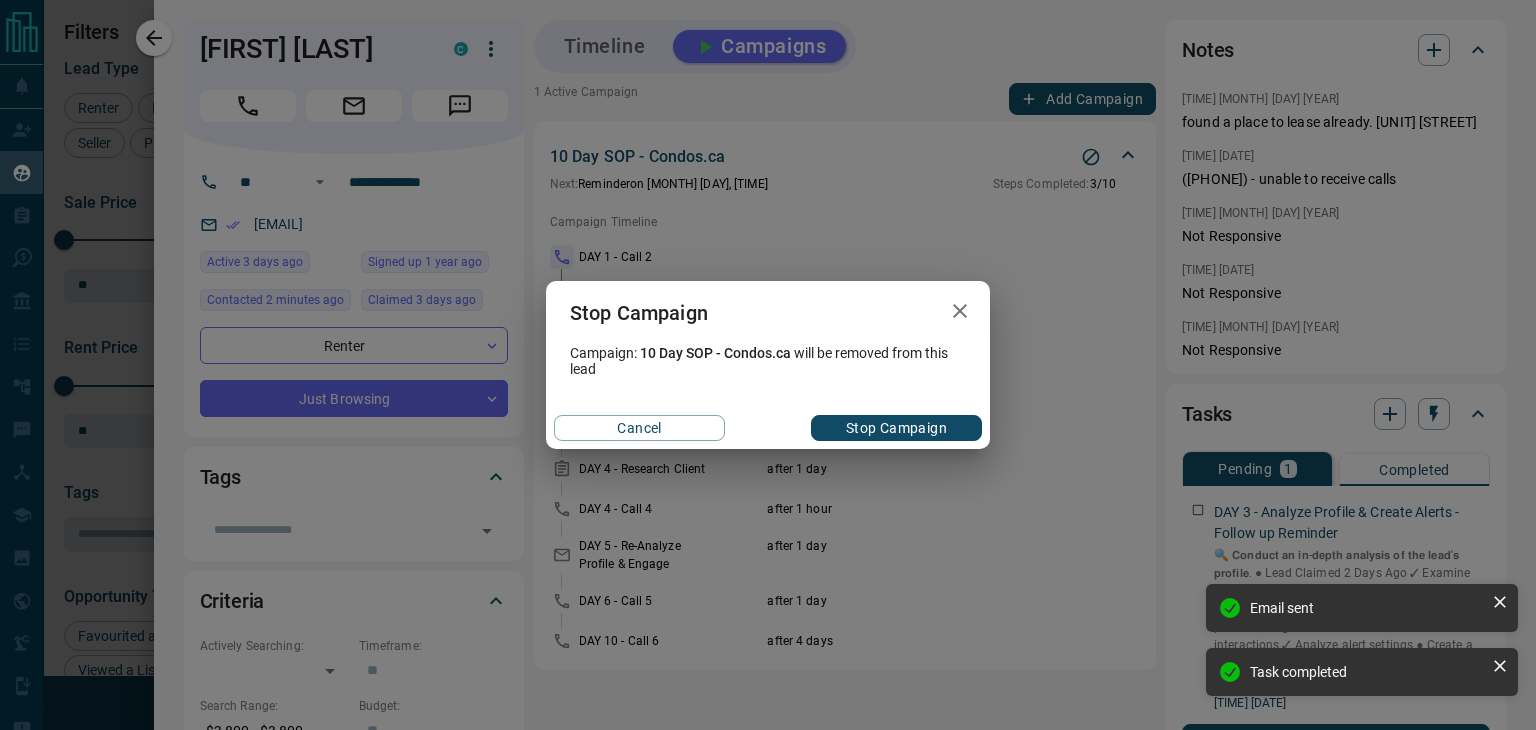 click on "Stop Campaign" at bounding box center [896, 428] 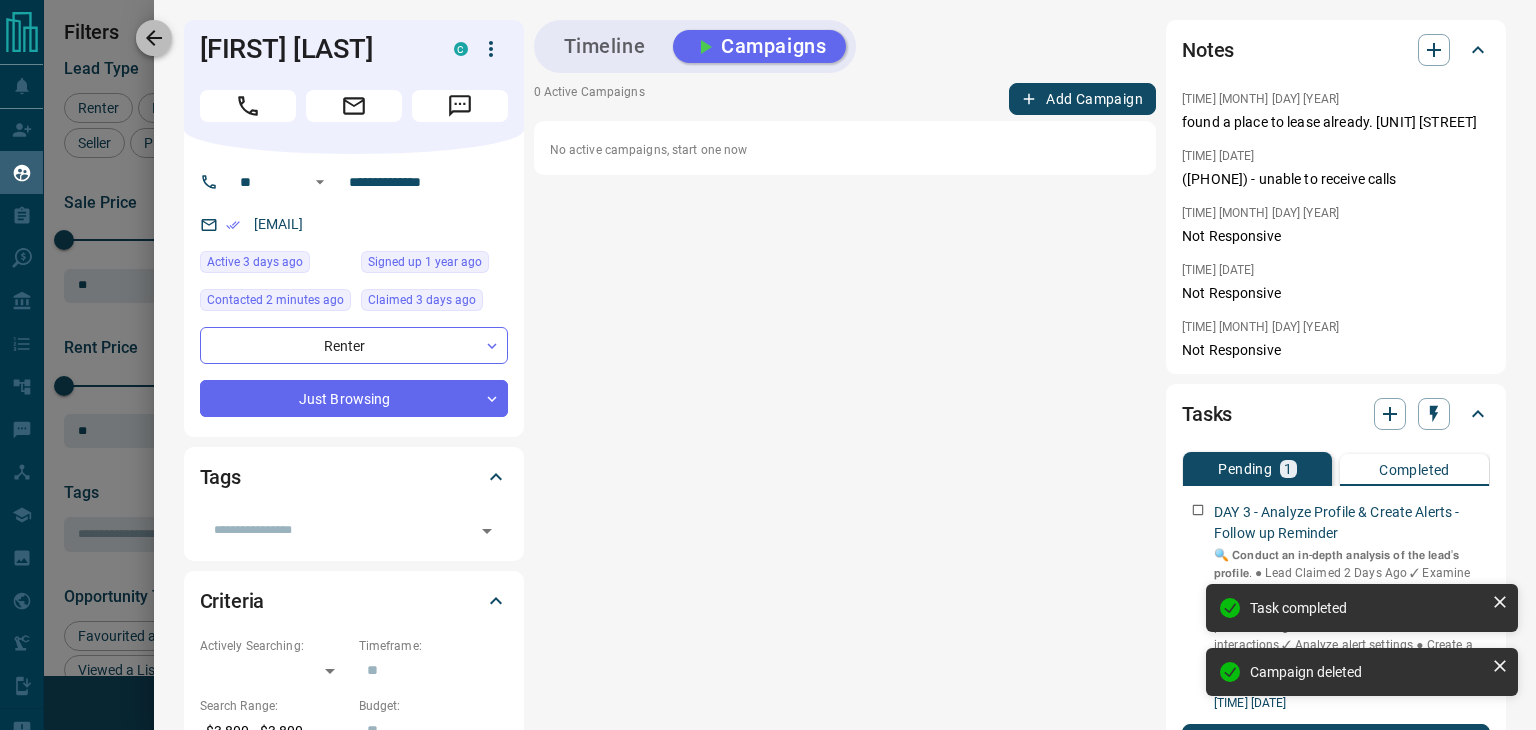click 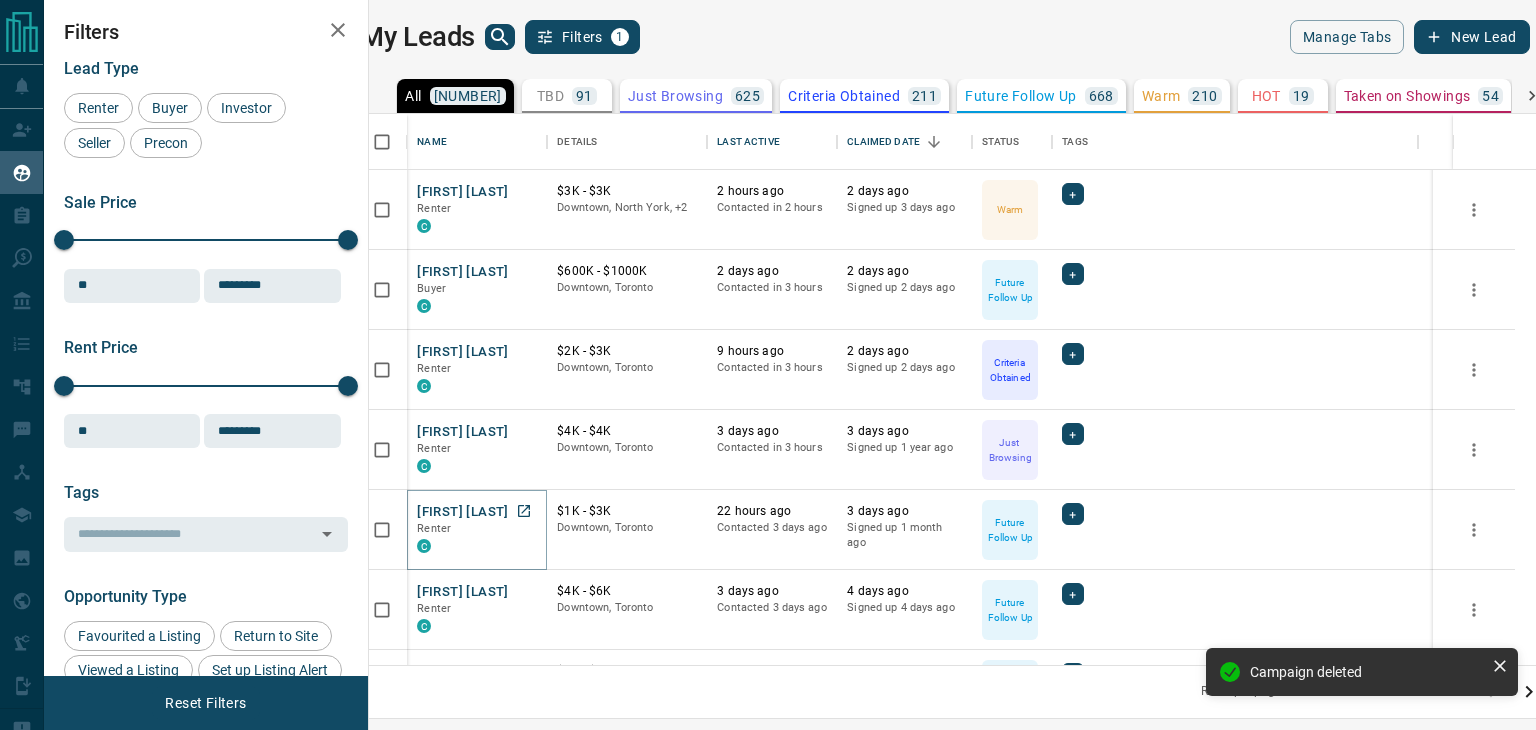 click on "[FIRST] [LAST]" at bounding box center [462, 512] 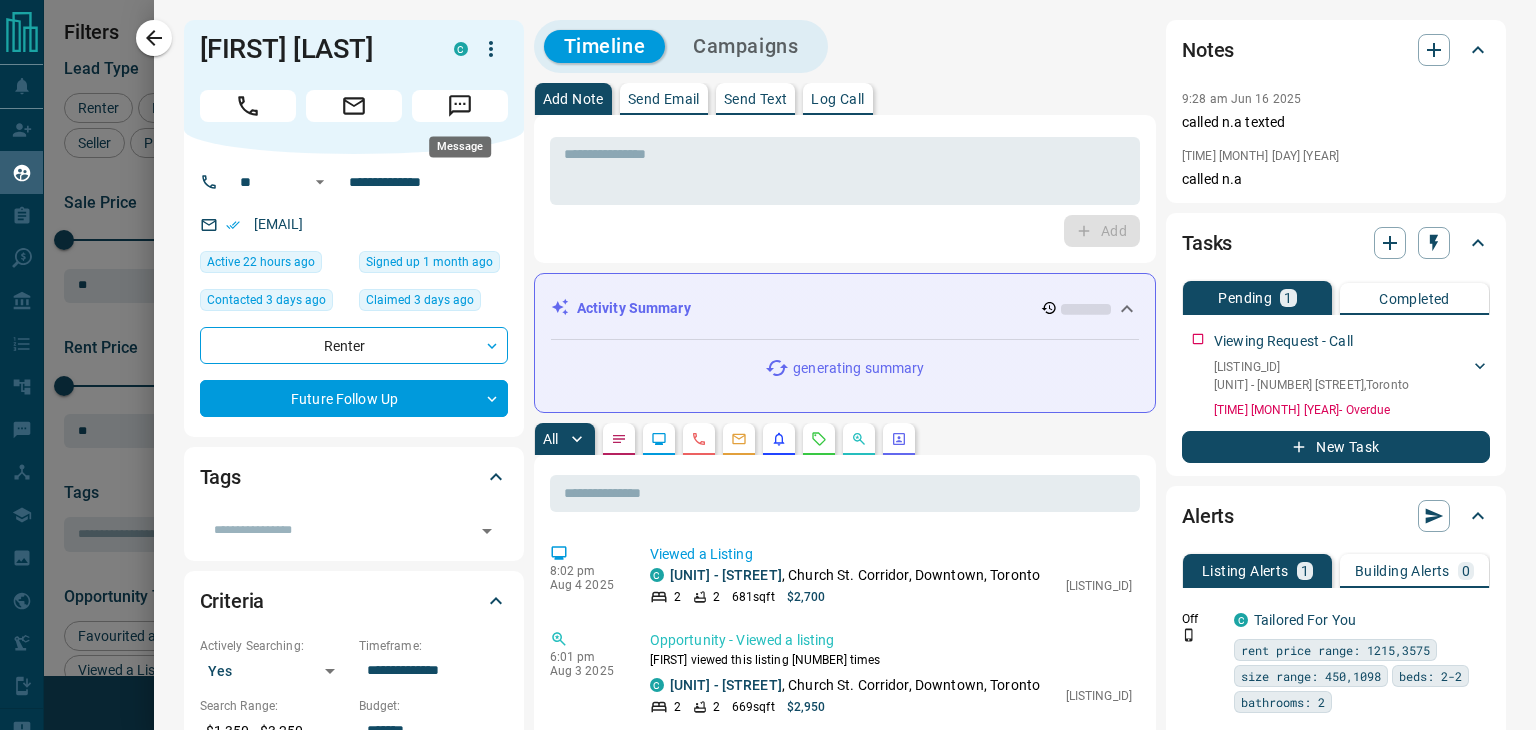 click 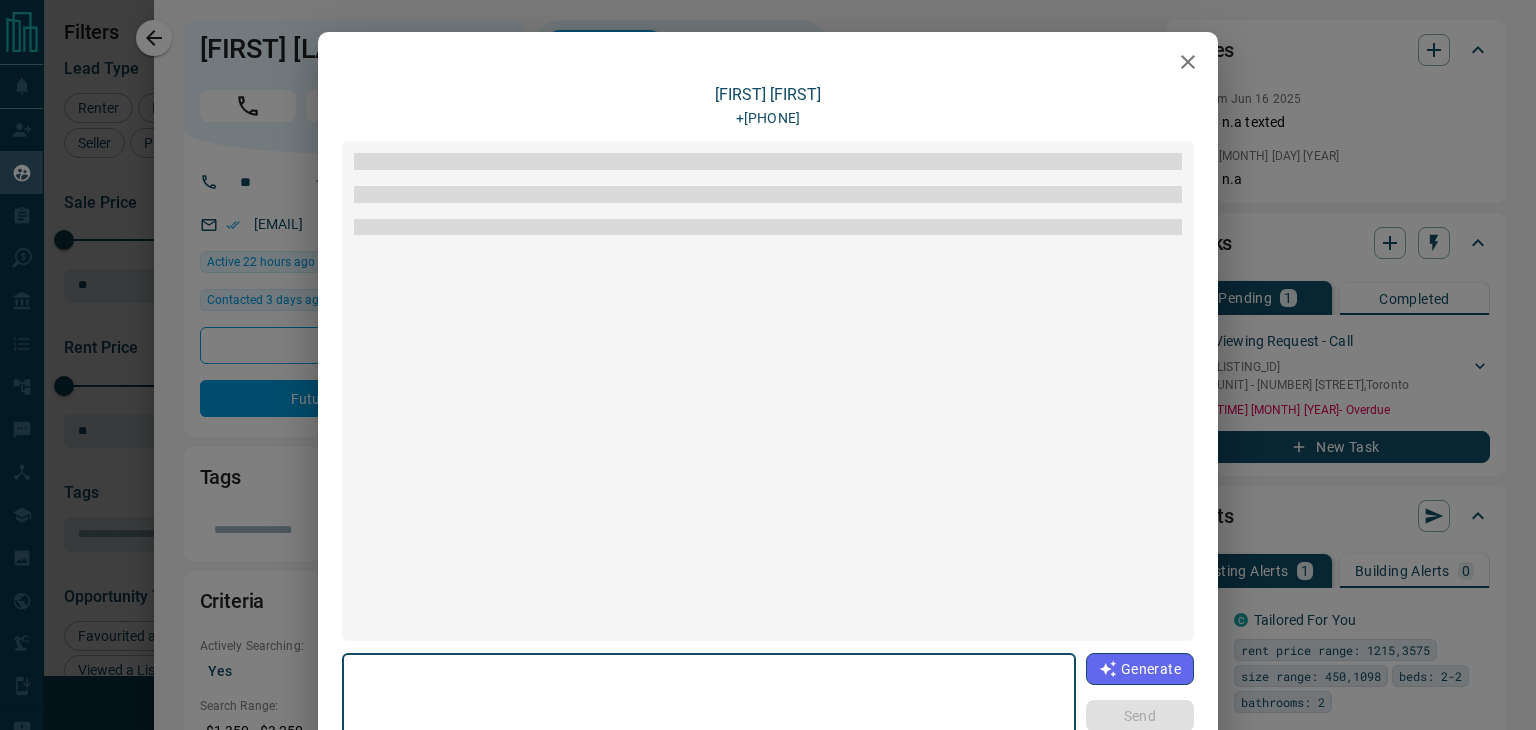 scroll, scrollTop: 204, scrollLeft: 0, axis: vertical 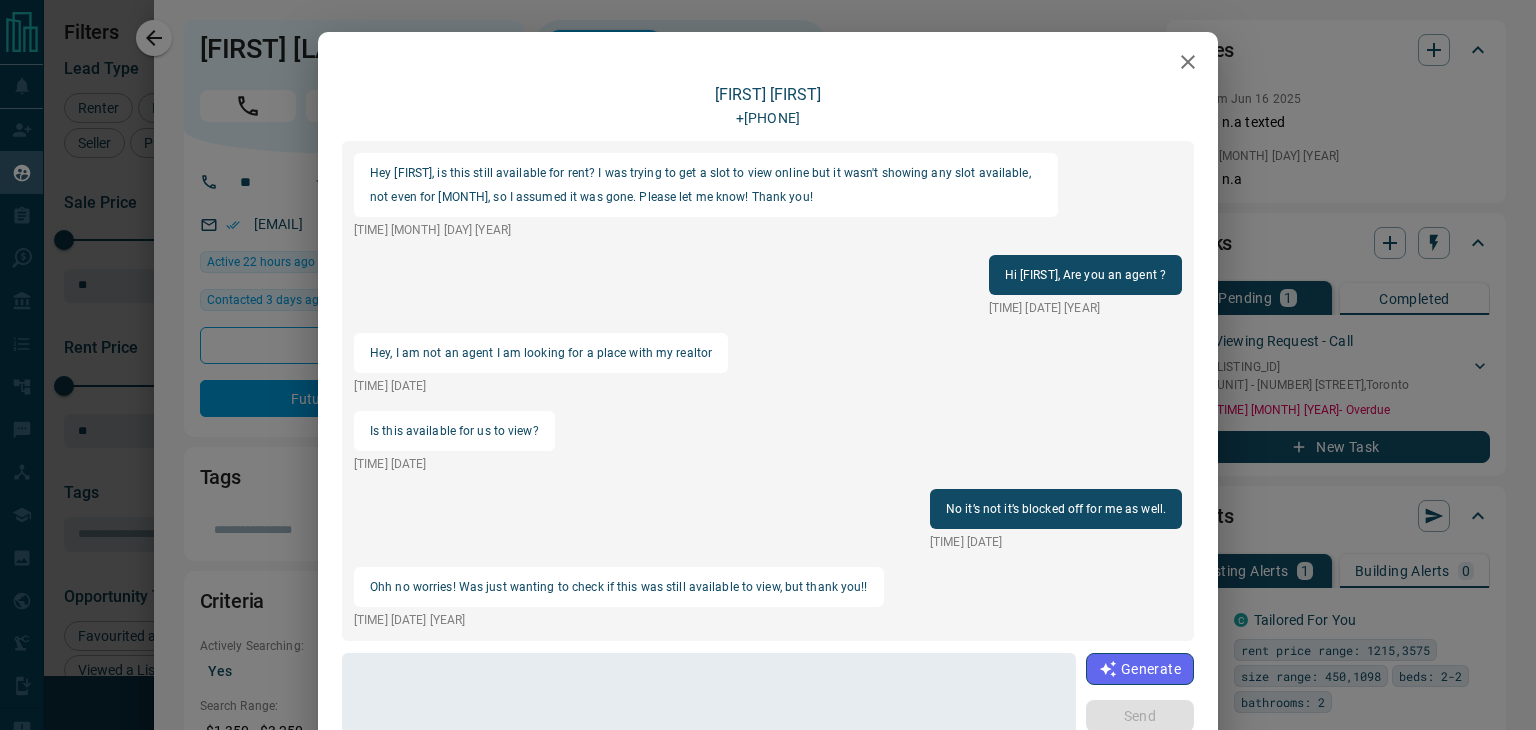 click on "+[PHONE] Hi [FIRST],
It's [FIRST] from Condos.ca I noticed you were searching some condos in the Toronto area and I wanted to see how the search was going ! I'm happy to set up a call to assist you ! Let me know if you'd like some help! [TIME] [DATE] Good Morning [FIRST], I see you have made a Viewing Request For [UNIT] - [NUMBER] [STREET]. What does your schedule look like over the next few days to take a look at the unit in person?What is your desired occupancy date ? [TIME] [DATE] Hey [FIRST], is this still available for rent? I was trying to get a slot to view online but it wasn't showing any slot available, not even for August, so I assumed it was gone. Please let me know! Thank you! [TIME] [DATE] Hi [FIRST], Are you an agent ? [TIME] [DATE] Hey, I am not an agent I am looking for a place with my realtor [TIME] [DATE] Is this available for us to view? [TIME] [DATE] No it’s not it’s blocked off for me as well. [TIME] [DATE] [TIME] [DATE] *" at bounding box center [768, 365] 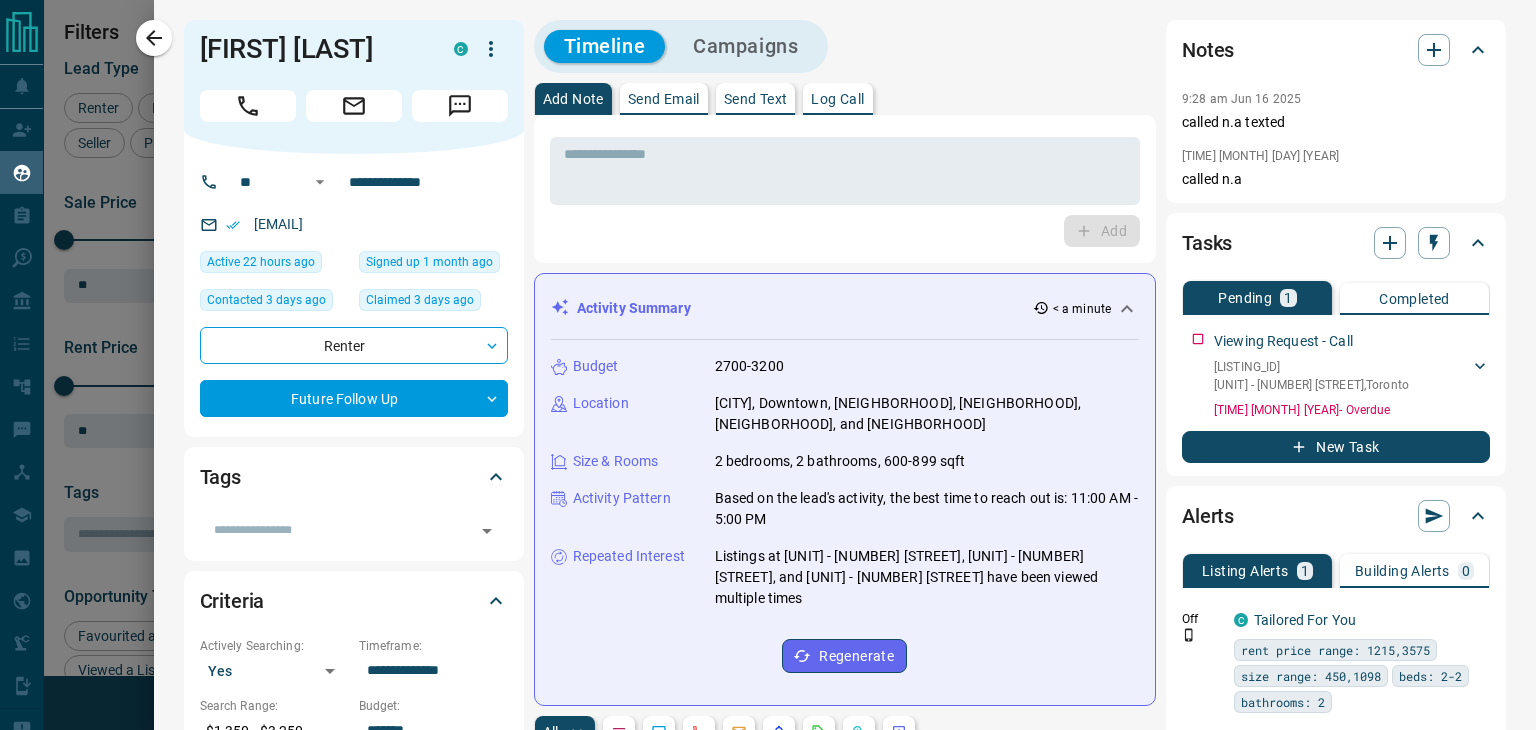 click on "Notes" at bounding box center (1324, 50) 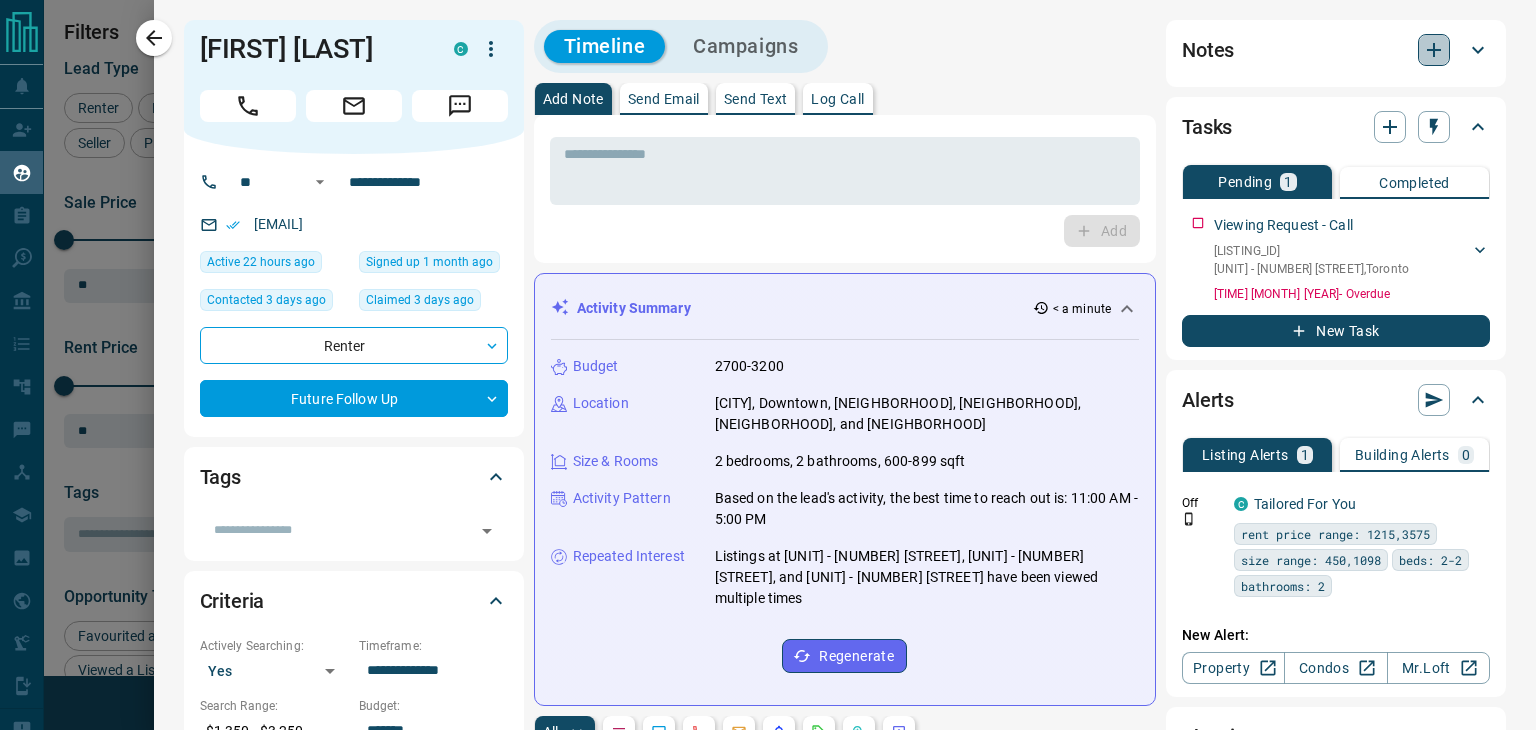 click 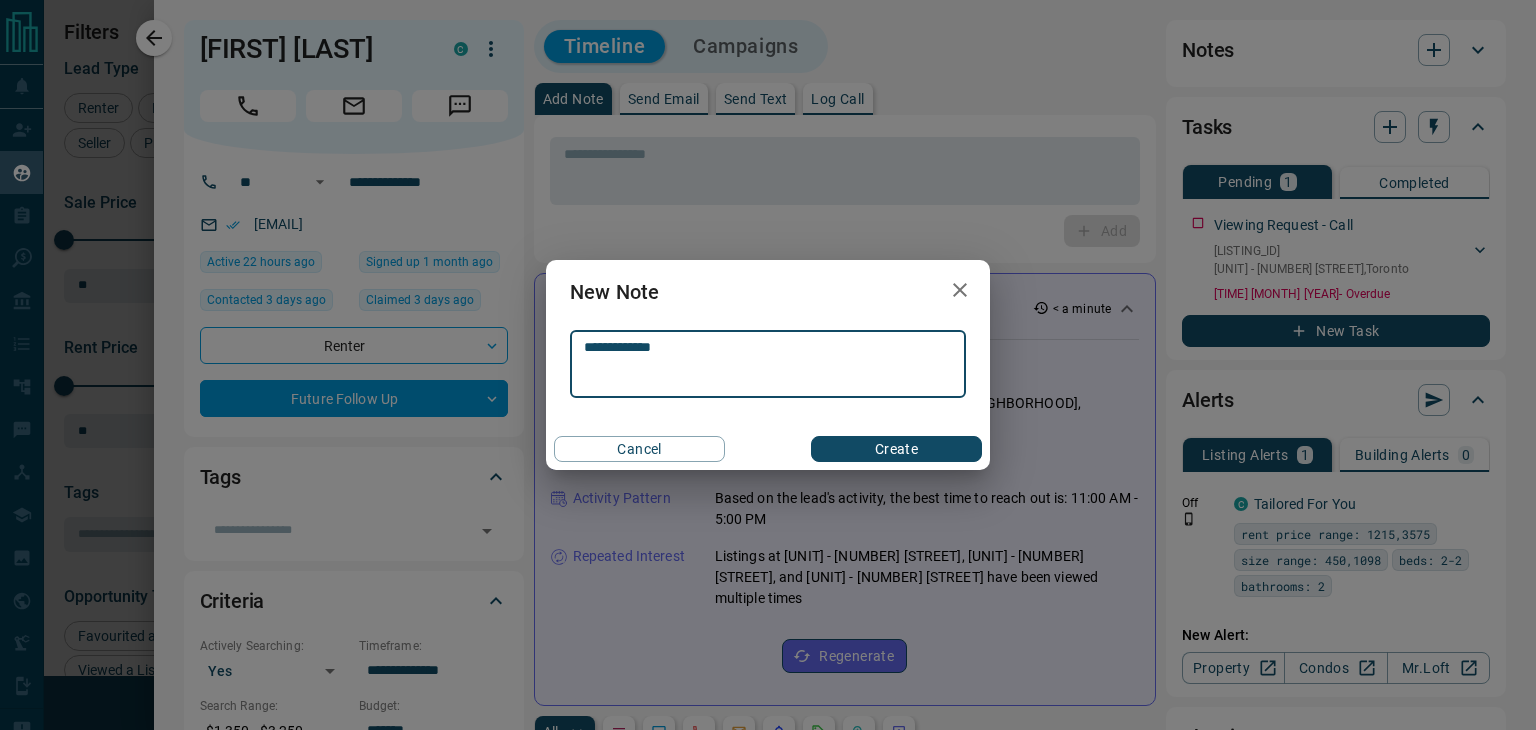 type on "**********" 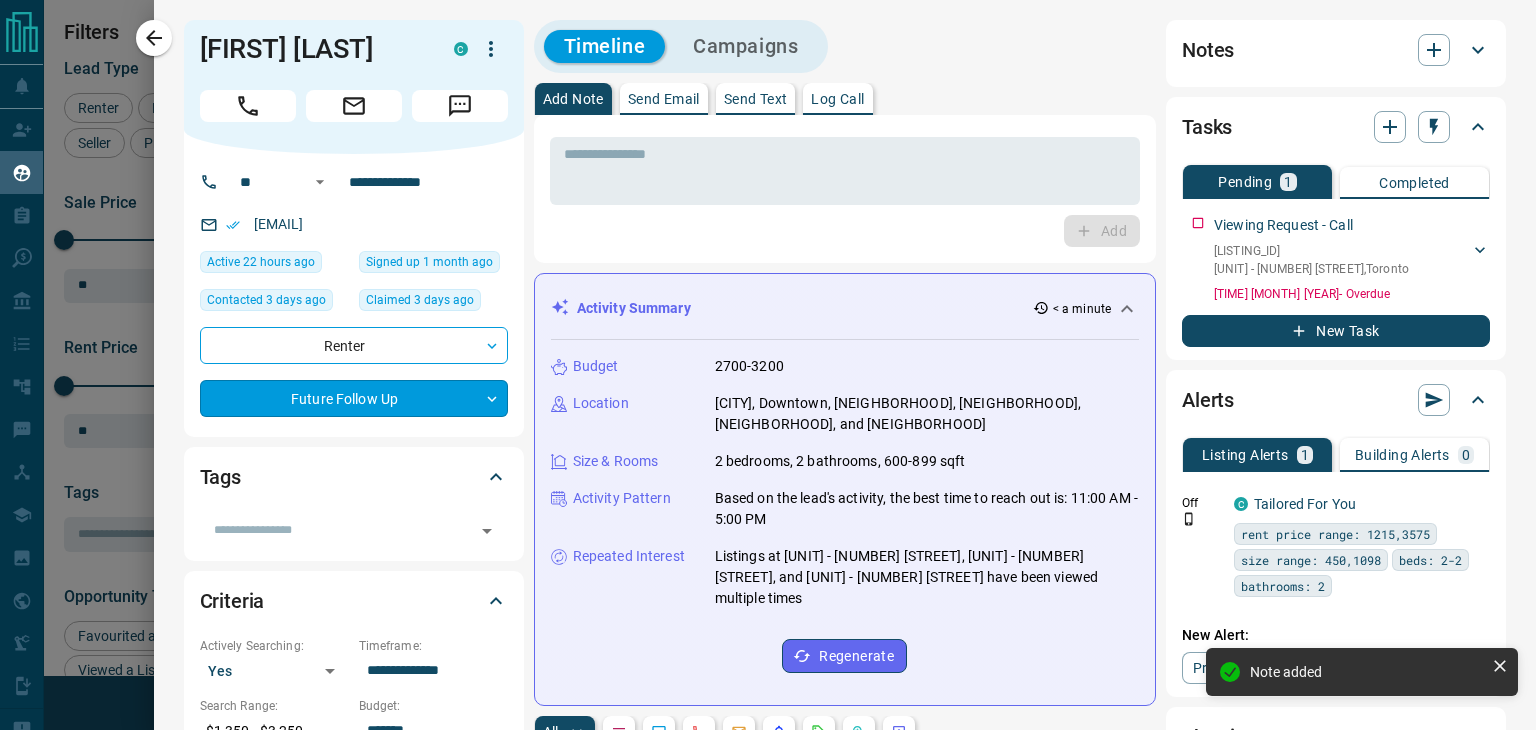 click on "Lead Transfers Claim Leads My Leads Tasks Opportunities Deals Campaigns Automations Messages Broker Bay Training Media Services Agent Resources Precon Worksheet Mobile Apps Disclosure Logout My Leads Filters [NUMBER] Manage Tabs New Lead All [NUMBER] TBD [NUMBER] Do Not Contact - Not Responsive [NUMBER] Bogus [NUMBER] Just Browsing [NUMBER] Criteria Obtained [NUMBER] Future Follow Up [NUMBER] Warm [NUMBER] HOT [NUMBER] Taken on Showings [NUMBER] Submitted Offer - Client [NUMBER] Name Details Last Active Claimed Date Status Tags [FIRST] [LAST] Renter [PRICE] [CITY], Toronto [NUMBER] week ago Contacted [NUMBER] weeks ago [NUMBER] hours ago Signed up [NUMBER] month ago Client + [FIRST] [LAST] Buyer [PRICE] Brampton [NUMBER] days ago Contacted [NUMBER] hour ago [NUMBER] days ago Signed up [NUMBER] days ago Future Follow Up + [FIRST] [LAST] Buyer [PRICE] [CITY], Toronto [NUMBER] days ago Contacted [NUMBER] hour ago [NUMBER] days ago Signed up [NUMBER] days ago Bogus + [FIRST] [LAST] Renter [PRICE] [CITY], [CITY], +[NUMBER] [NUMBER] hours ago Contacted in [NUMBER] hours [NUMBER] days ago Signed up [NUMBER] days ago Warm + [FIRST] [LAST] Buyer [PRICE] [NUMBER] days ago" at bounding box center (768, 352) 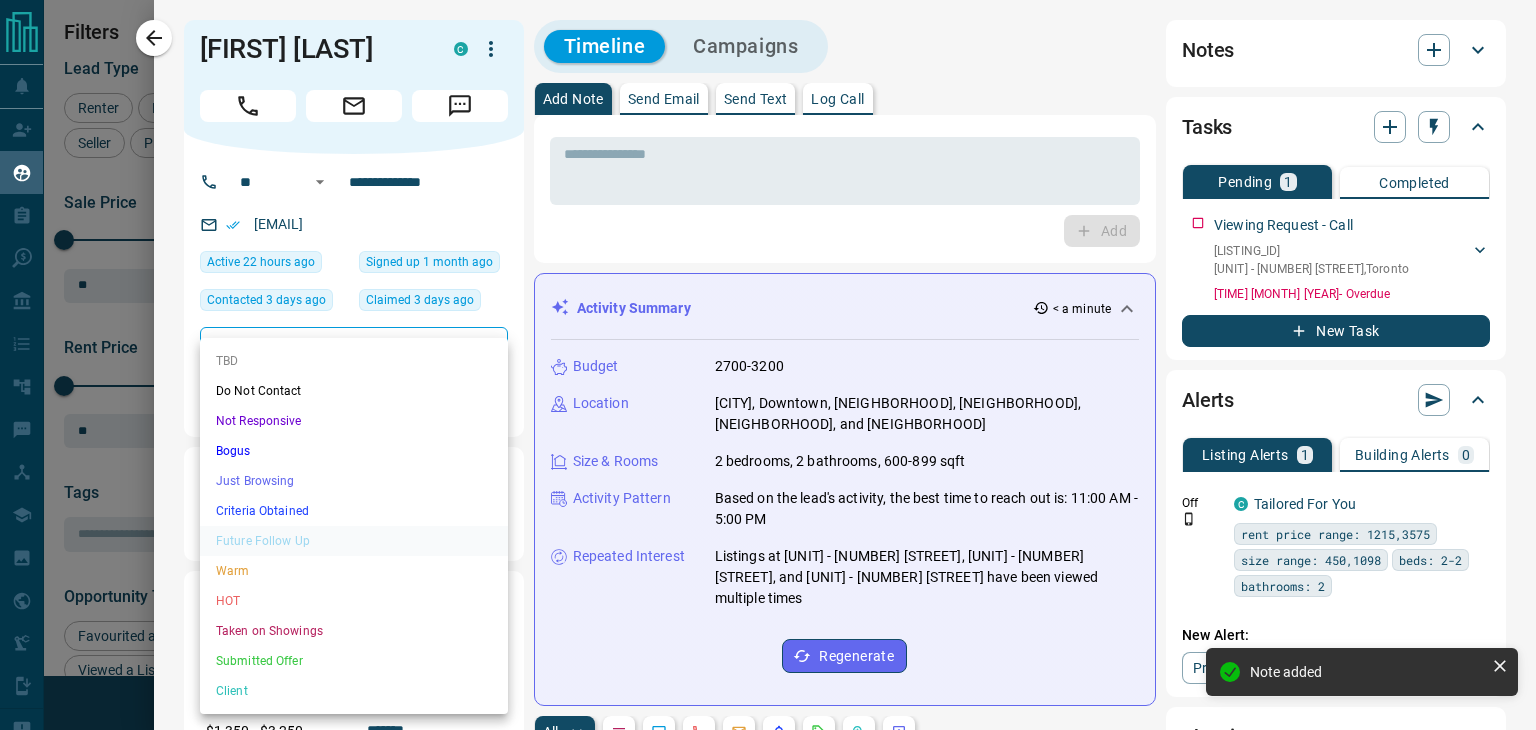 click on "Just Browsing" at bounding box center (354, 481) 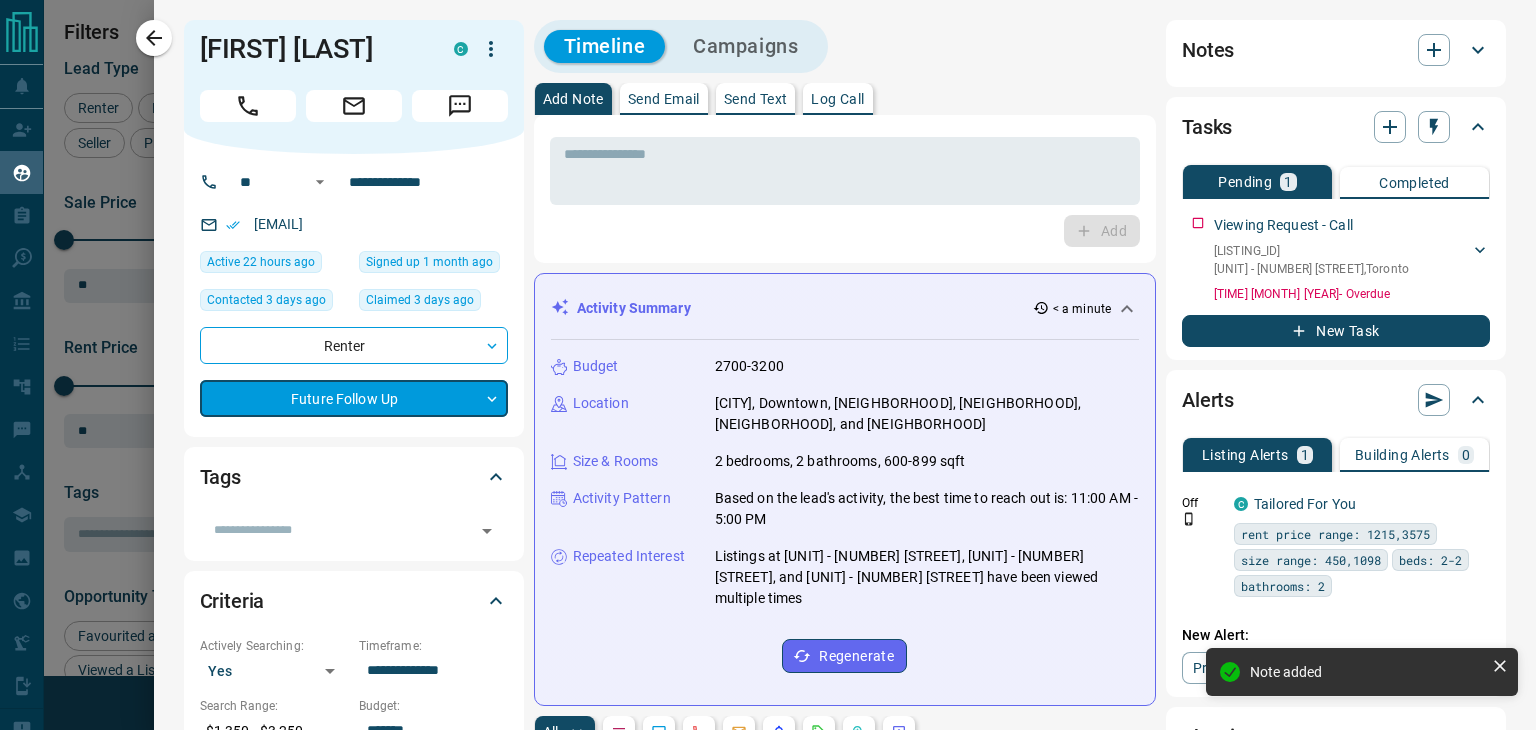 type on "*" 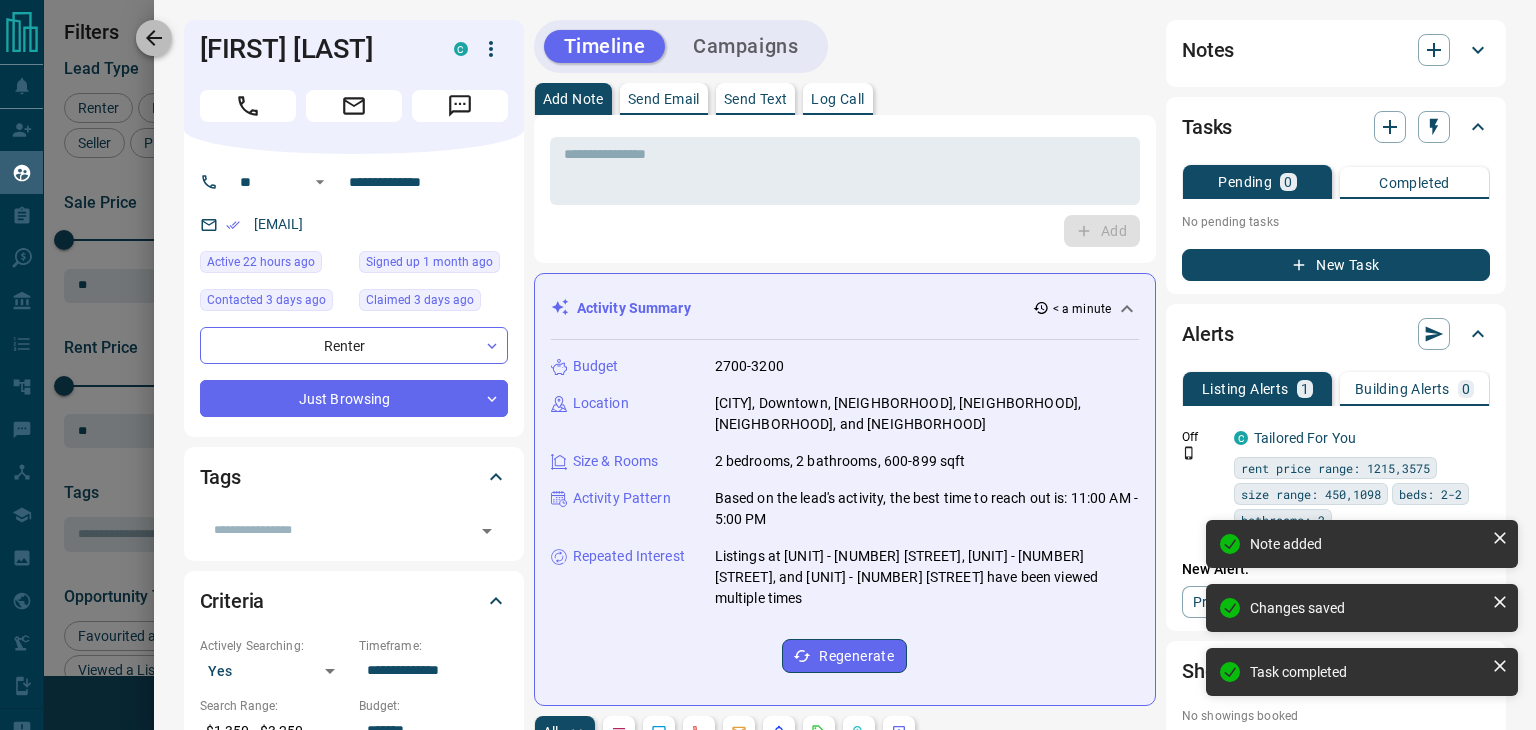 click 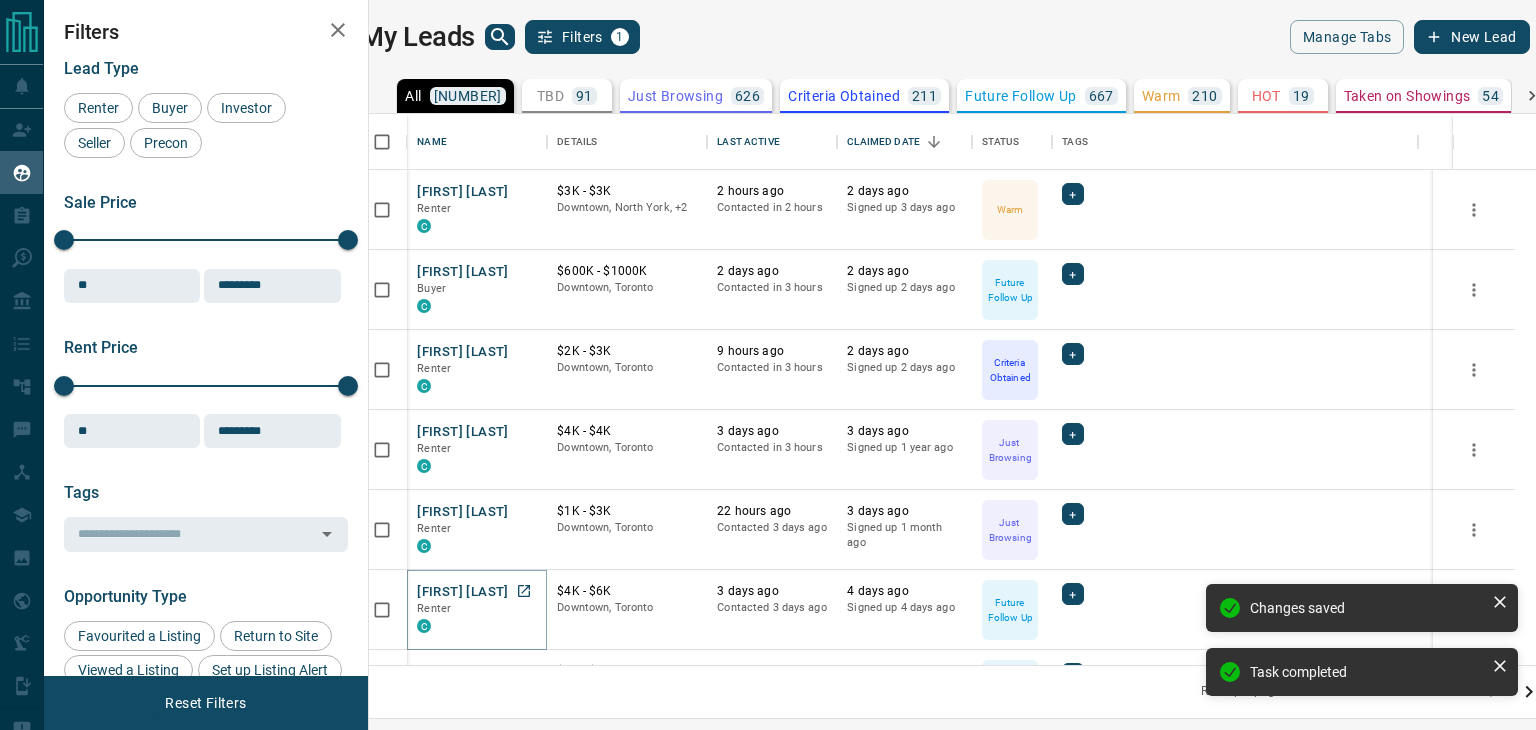 click on "[FIRST] [LAST]" at bounding box center [462, 592] 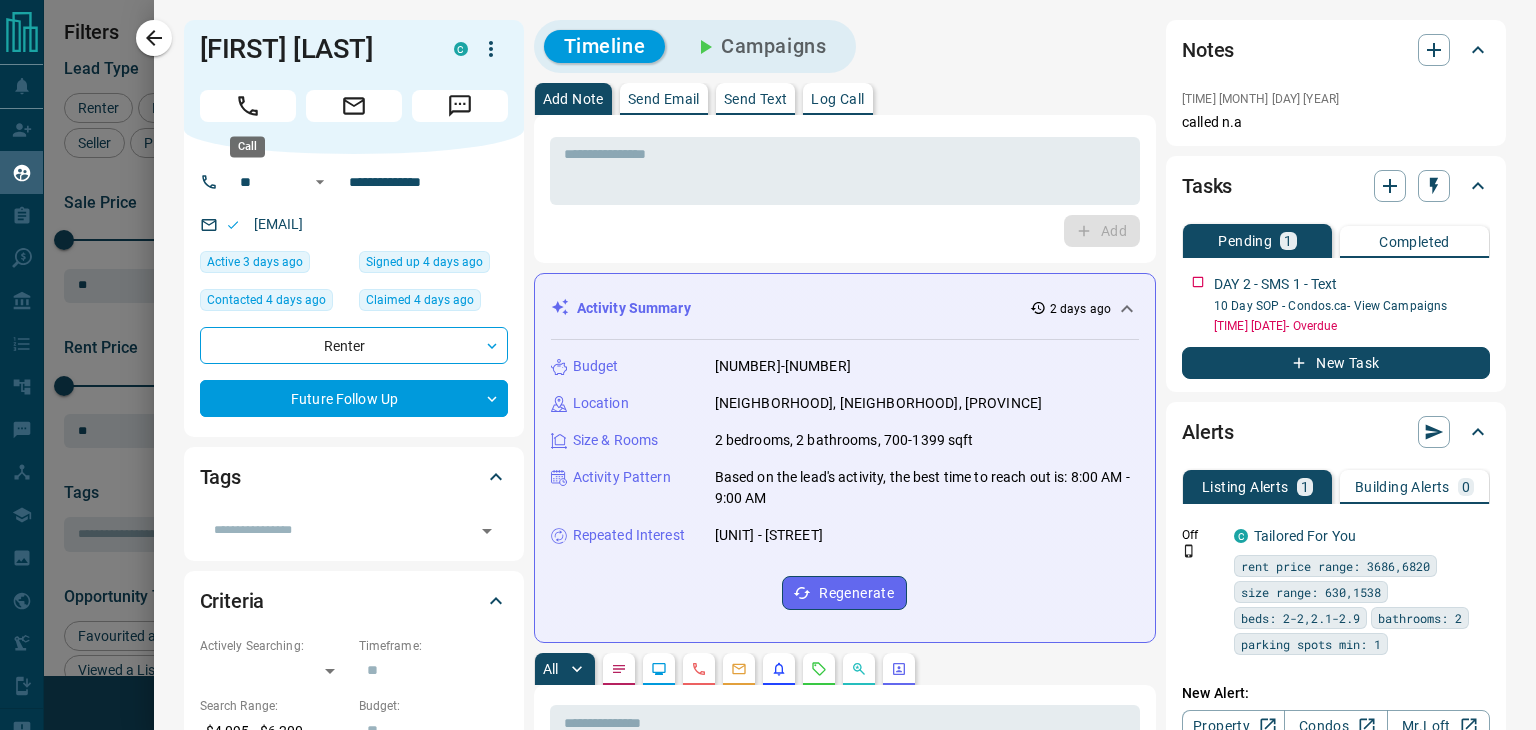 click 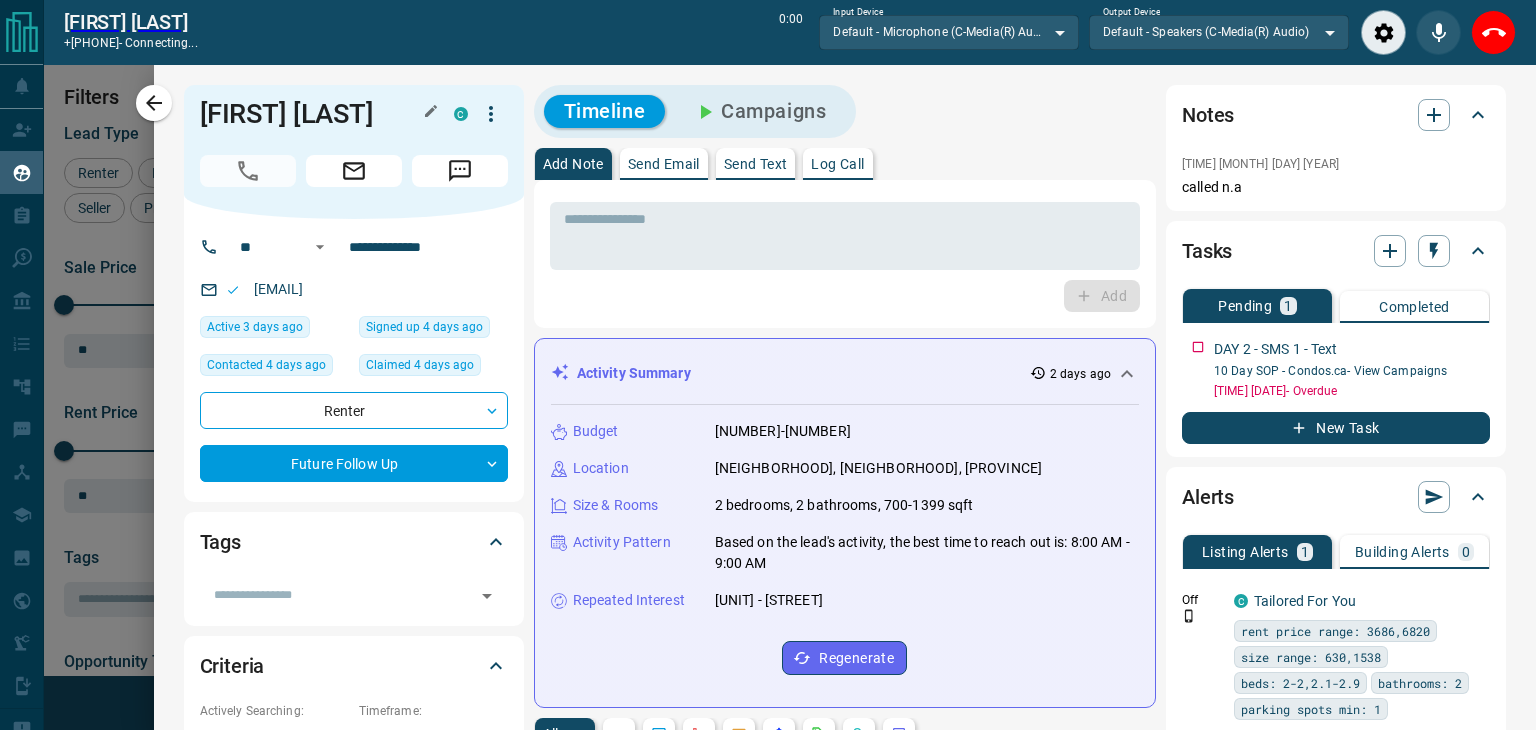 scroll, scrollTop: 473, scrollLeft: 1143, axis: both 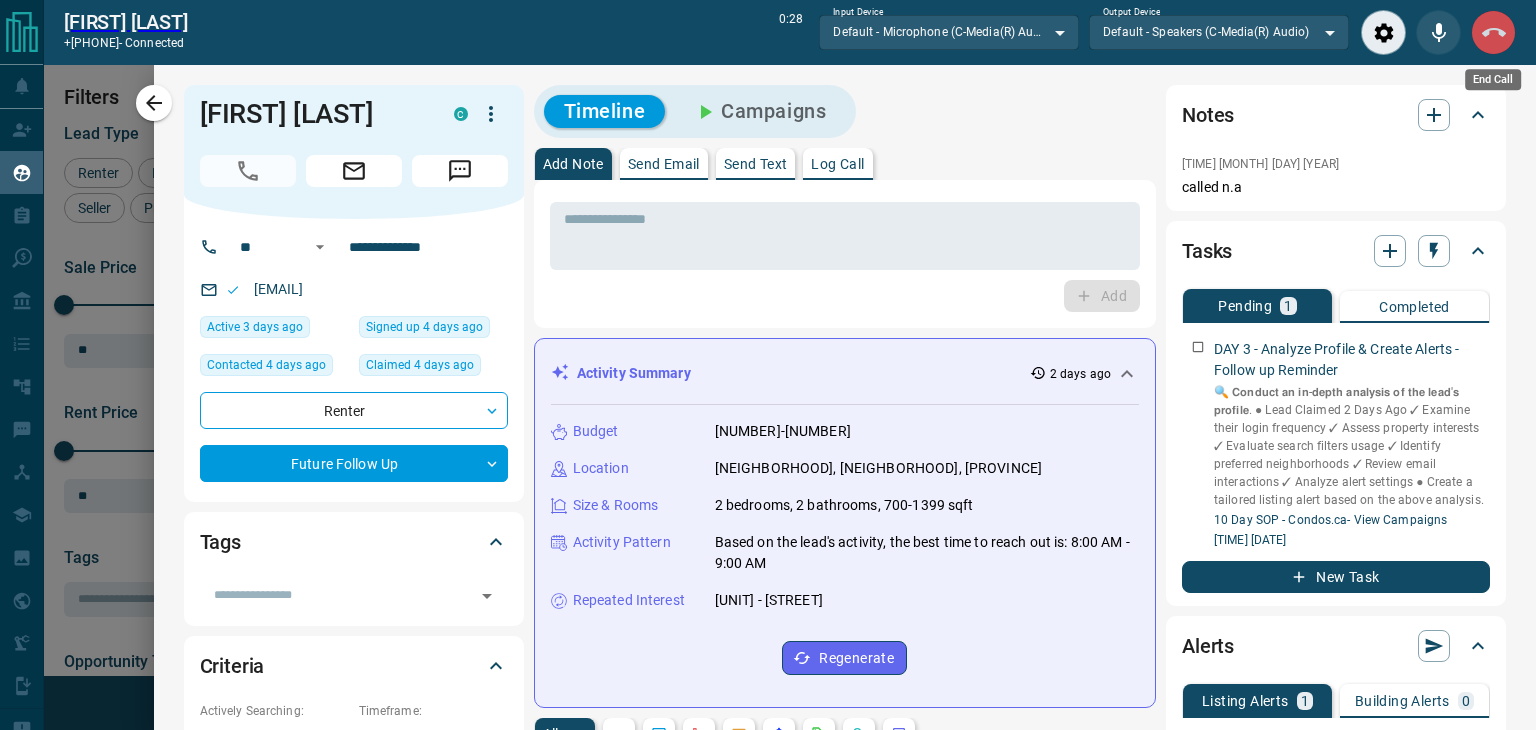 click at bounding box center (1493, 32) 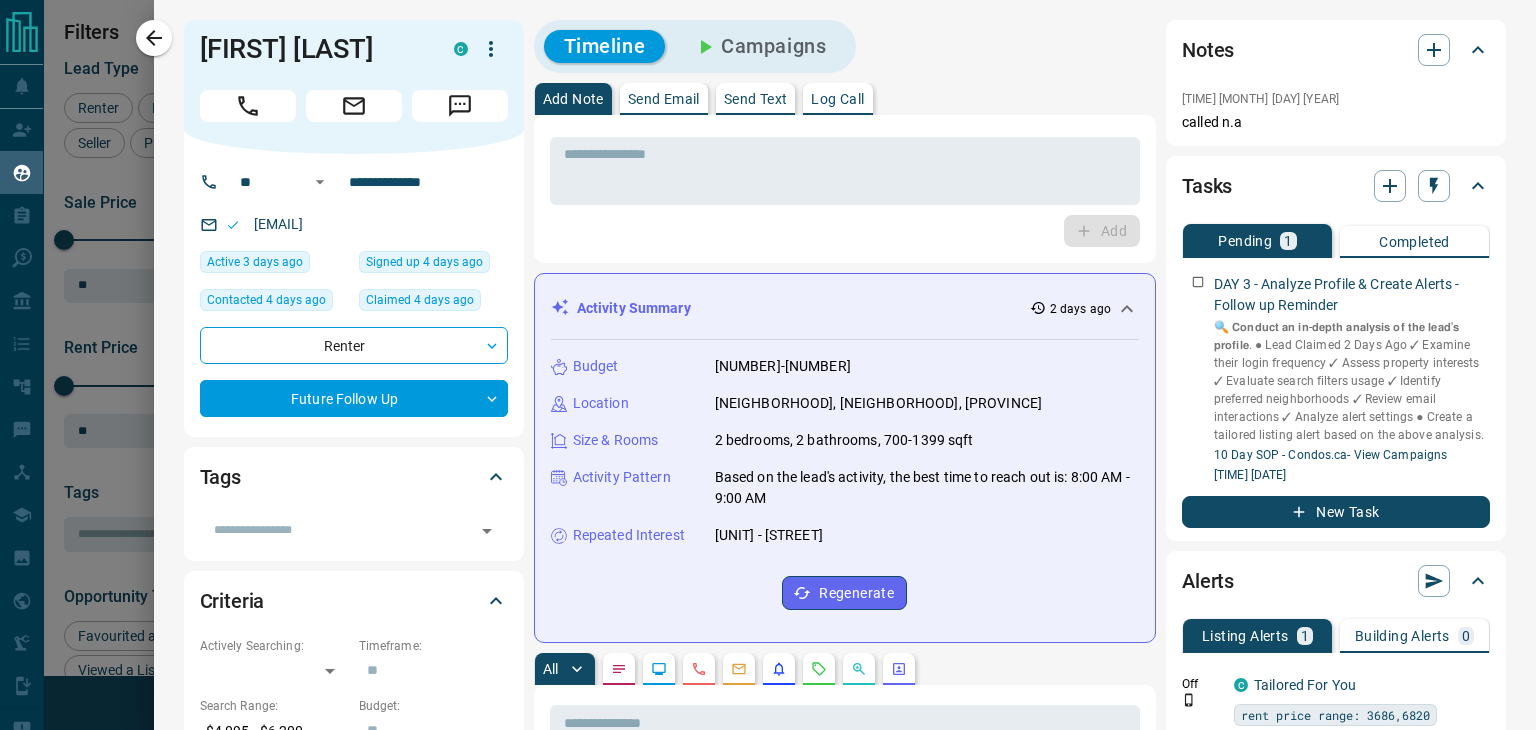 scroll, scrollTop: 16, scrollLeft: 16, axis: both 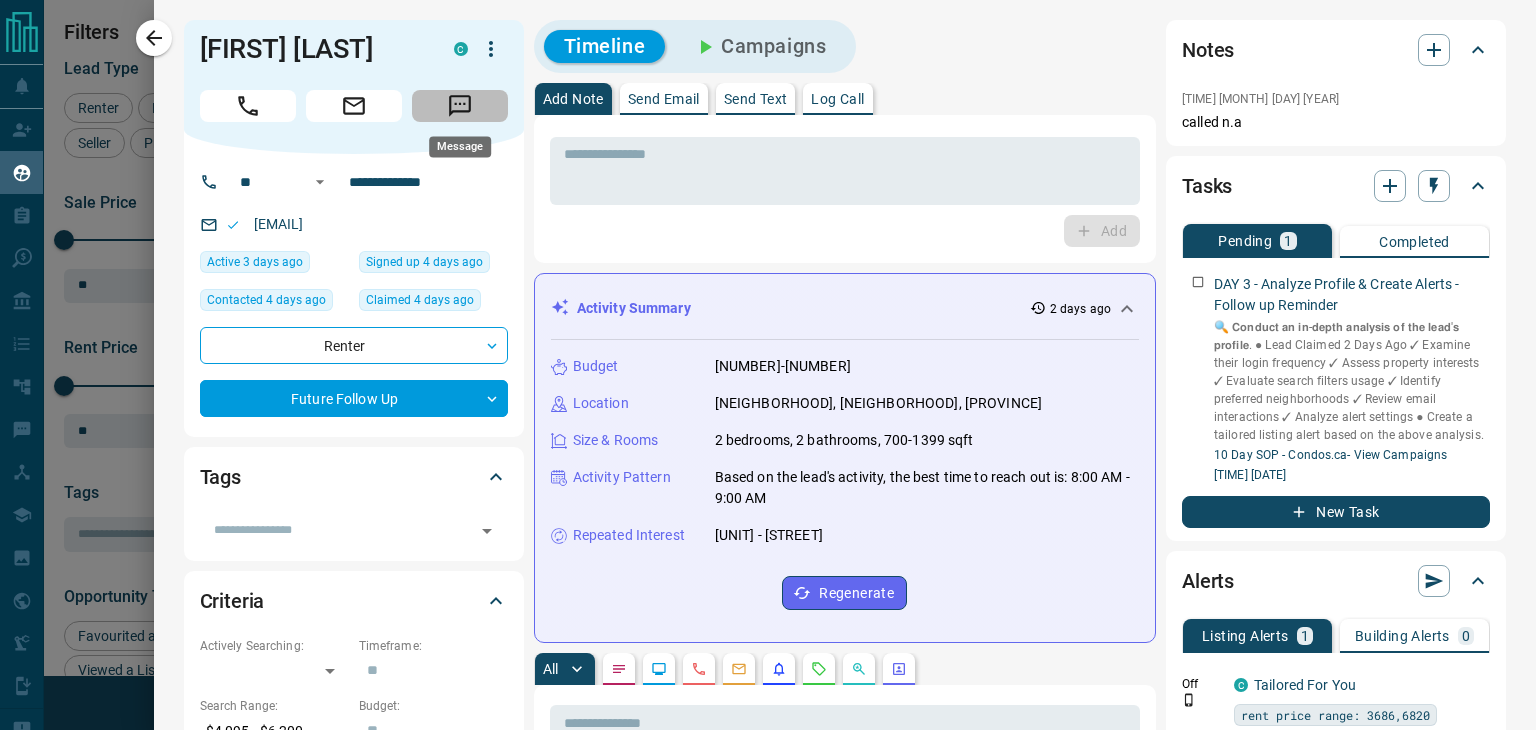 click at bounding box center [460, 106] 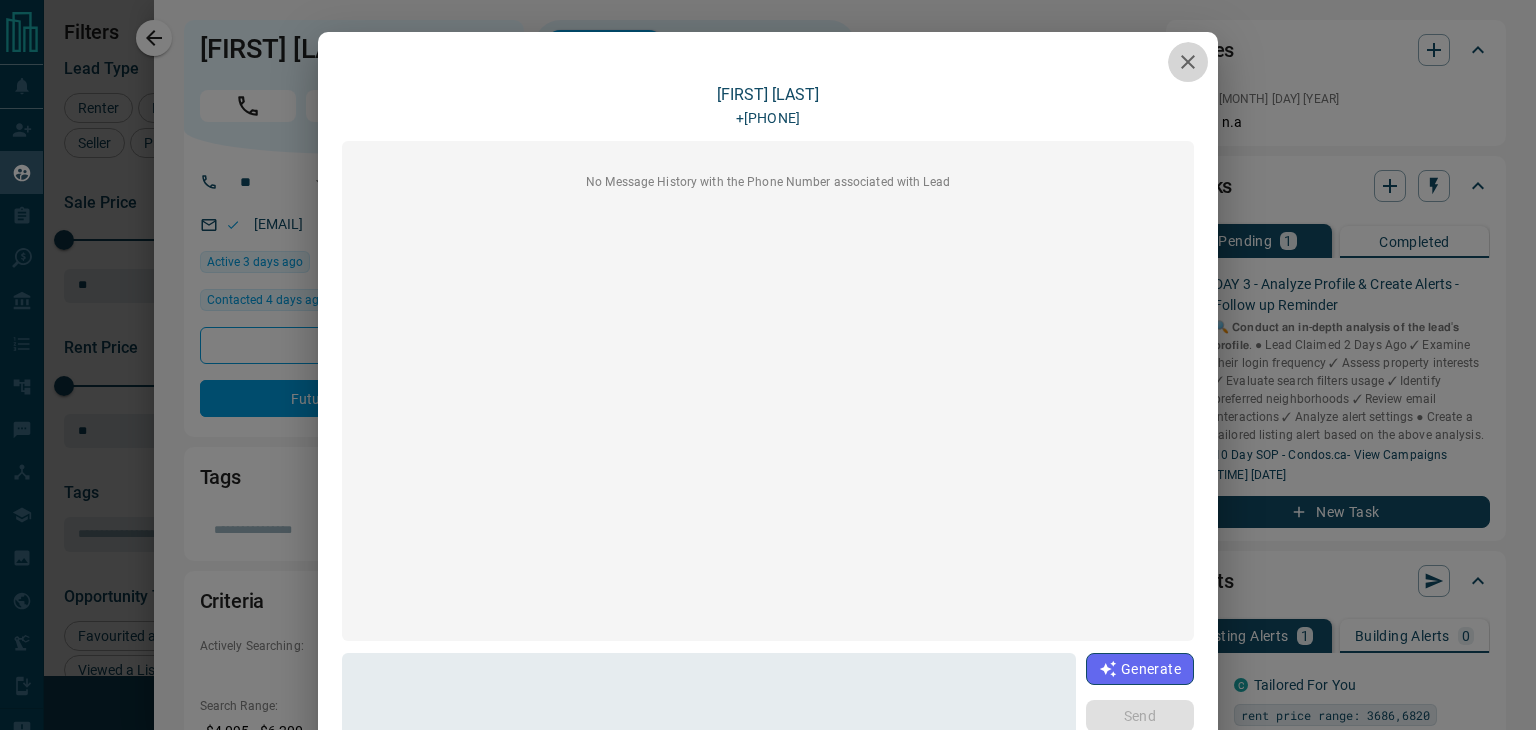 click 